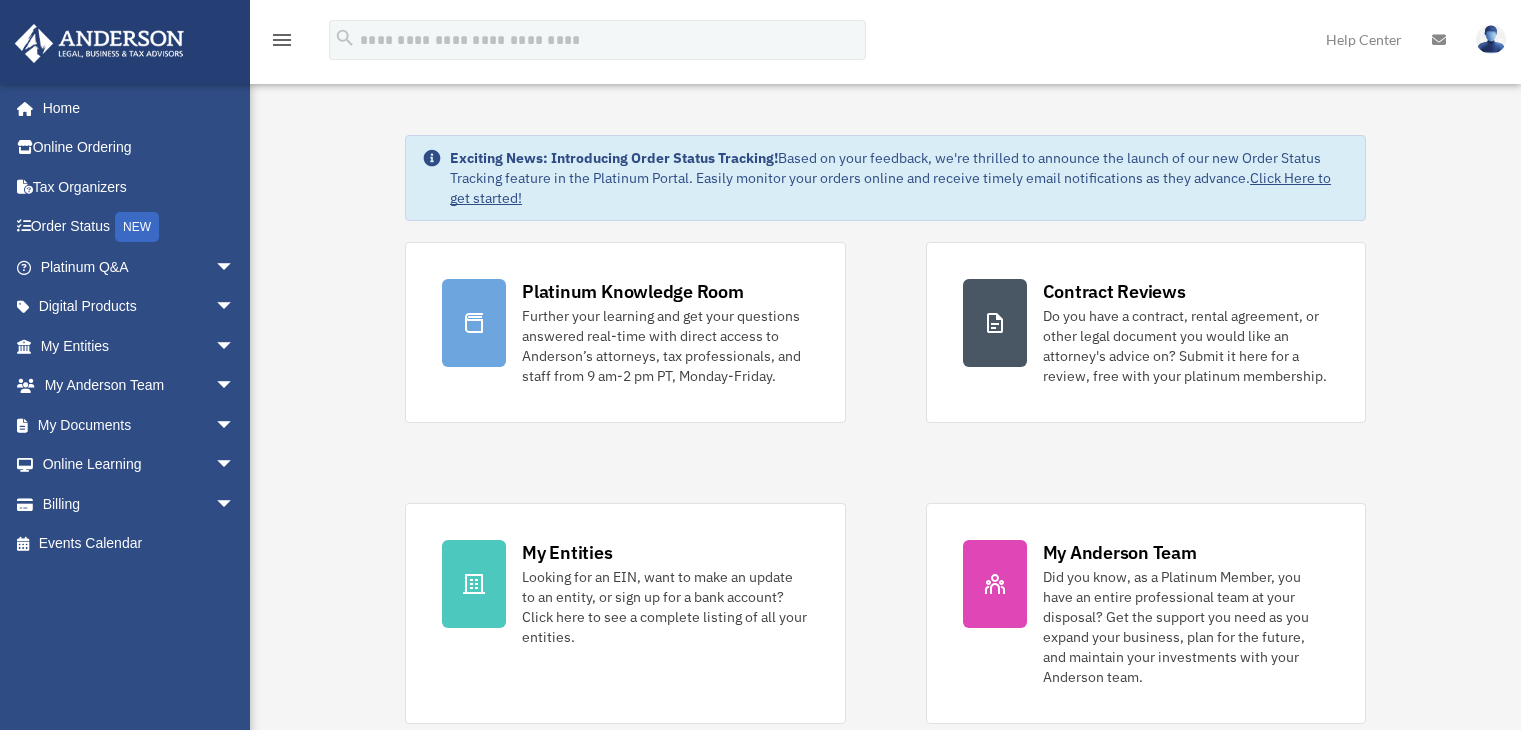 scroll, scrollTop: 0, scrollLeft: 0, axis: both 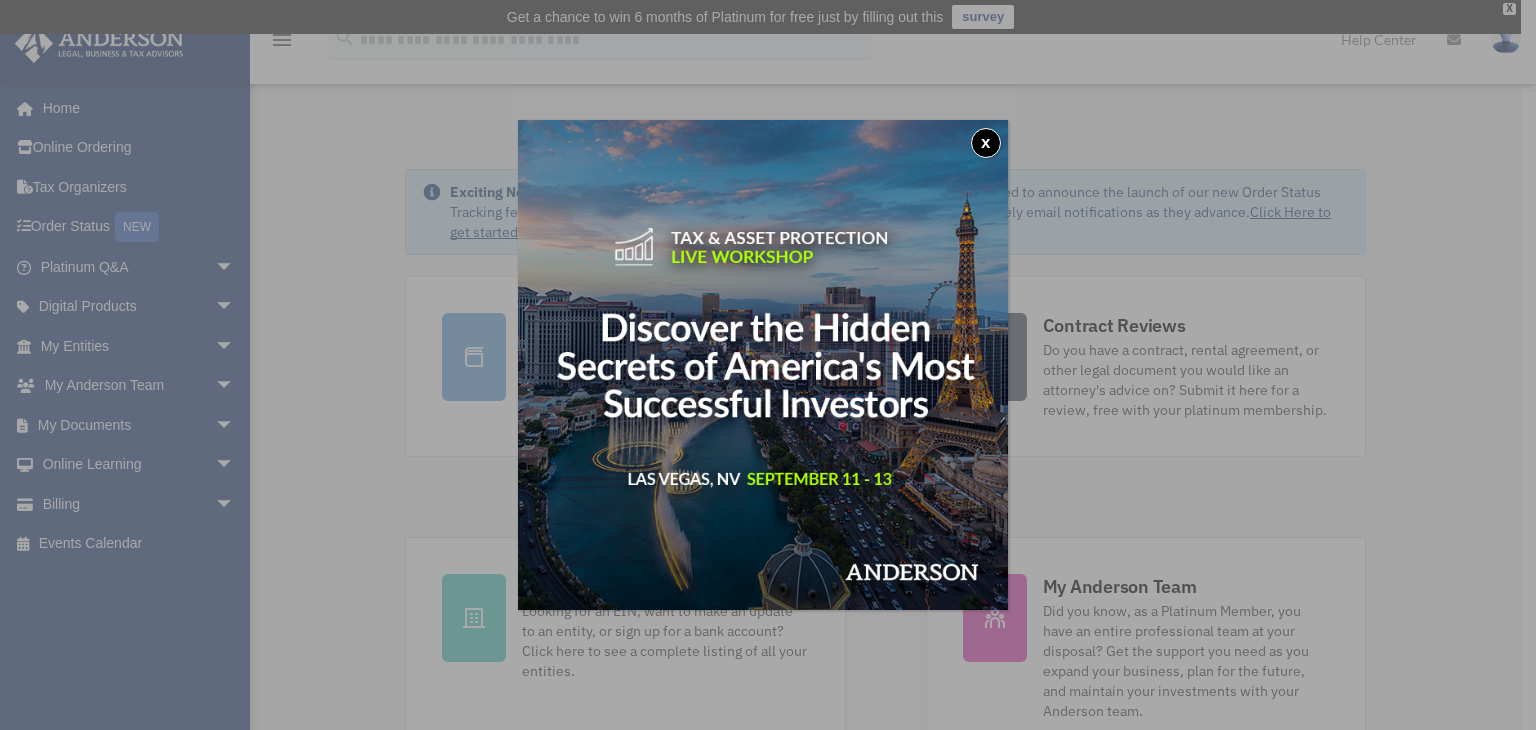 click on "x" at bounding box center [768, 365] 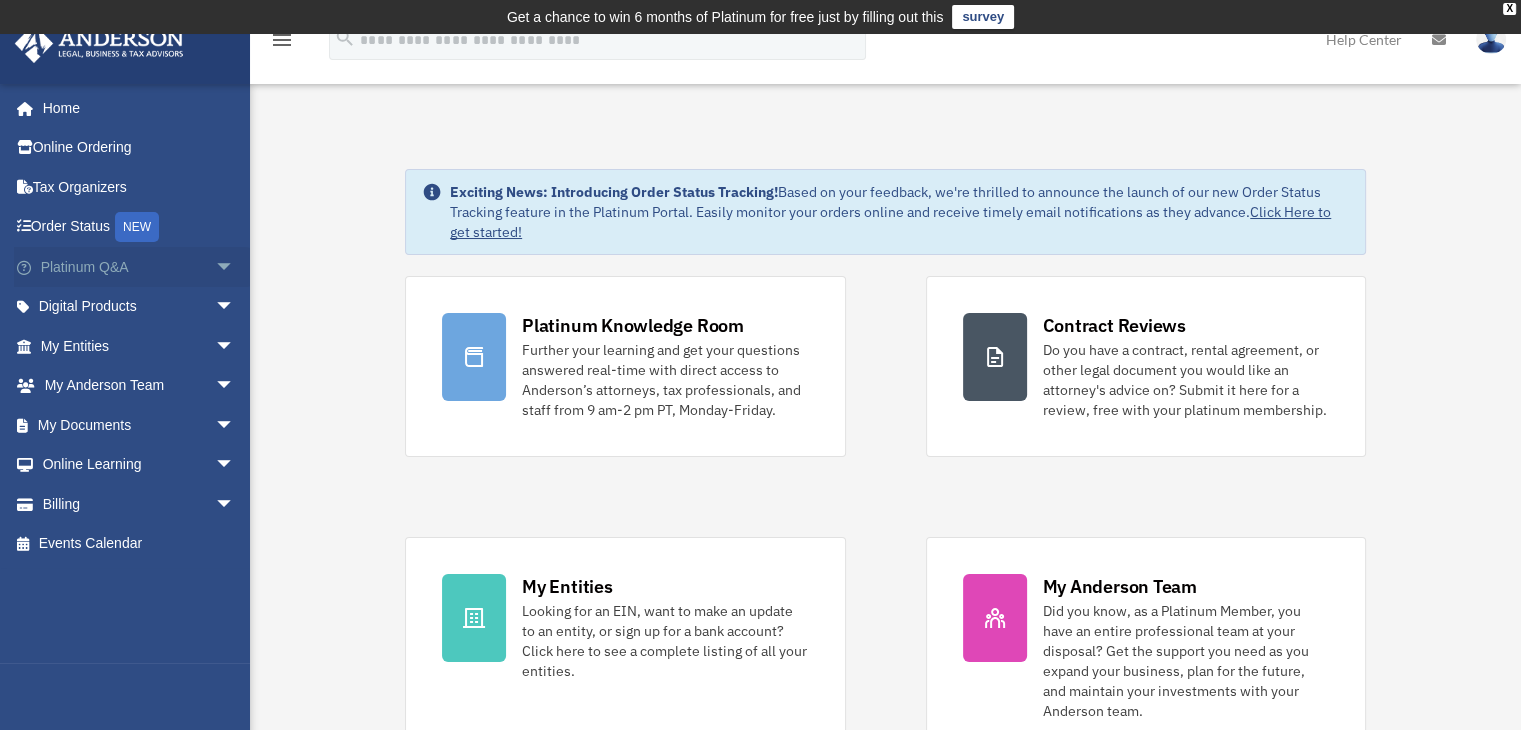 click on "arrow_drop_down" at bounding box center [235, 267] 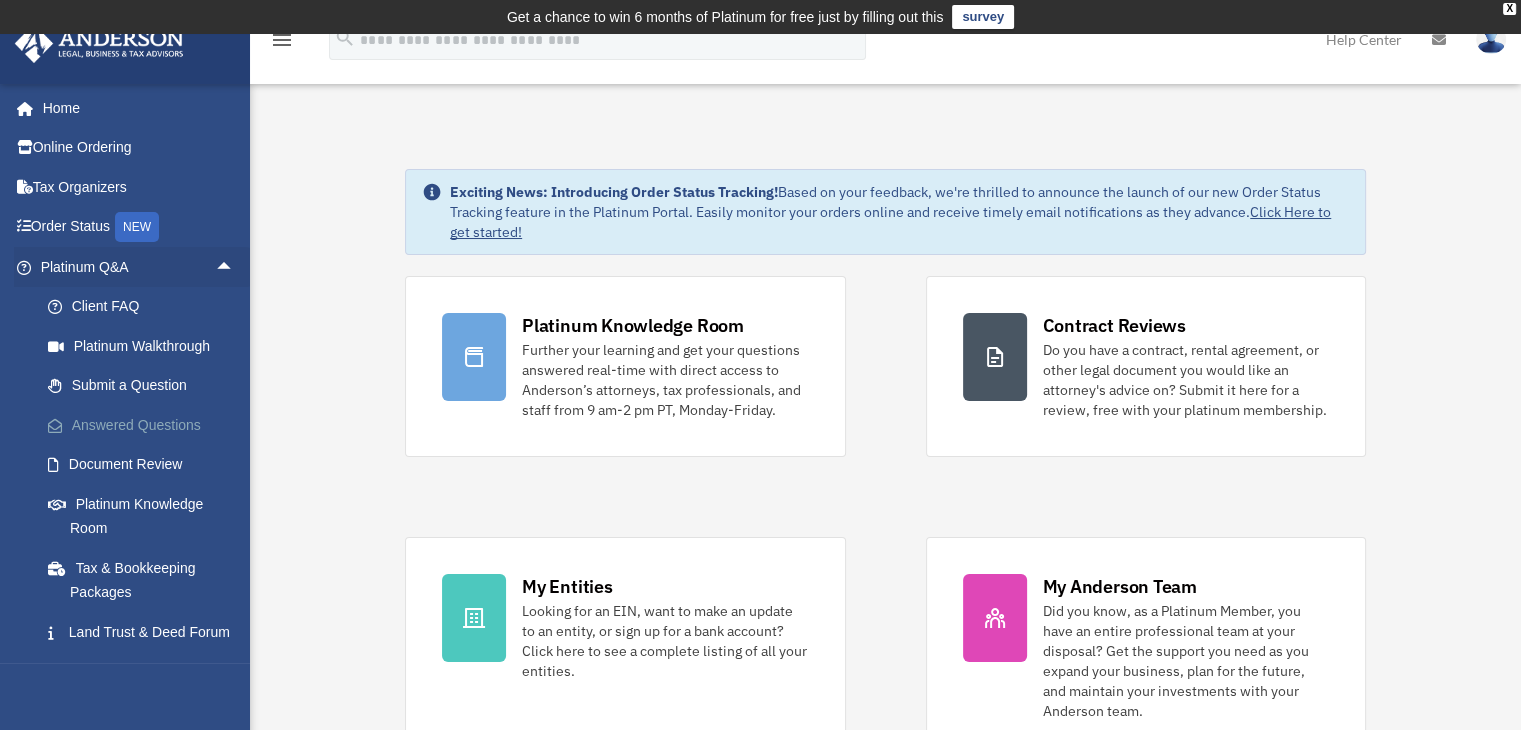 click on "Answered Questions" at bounding box center [146, 425] 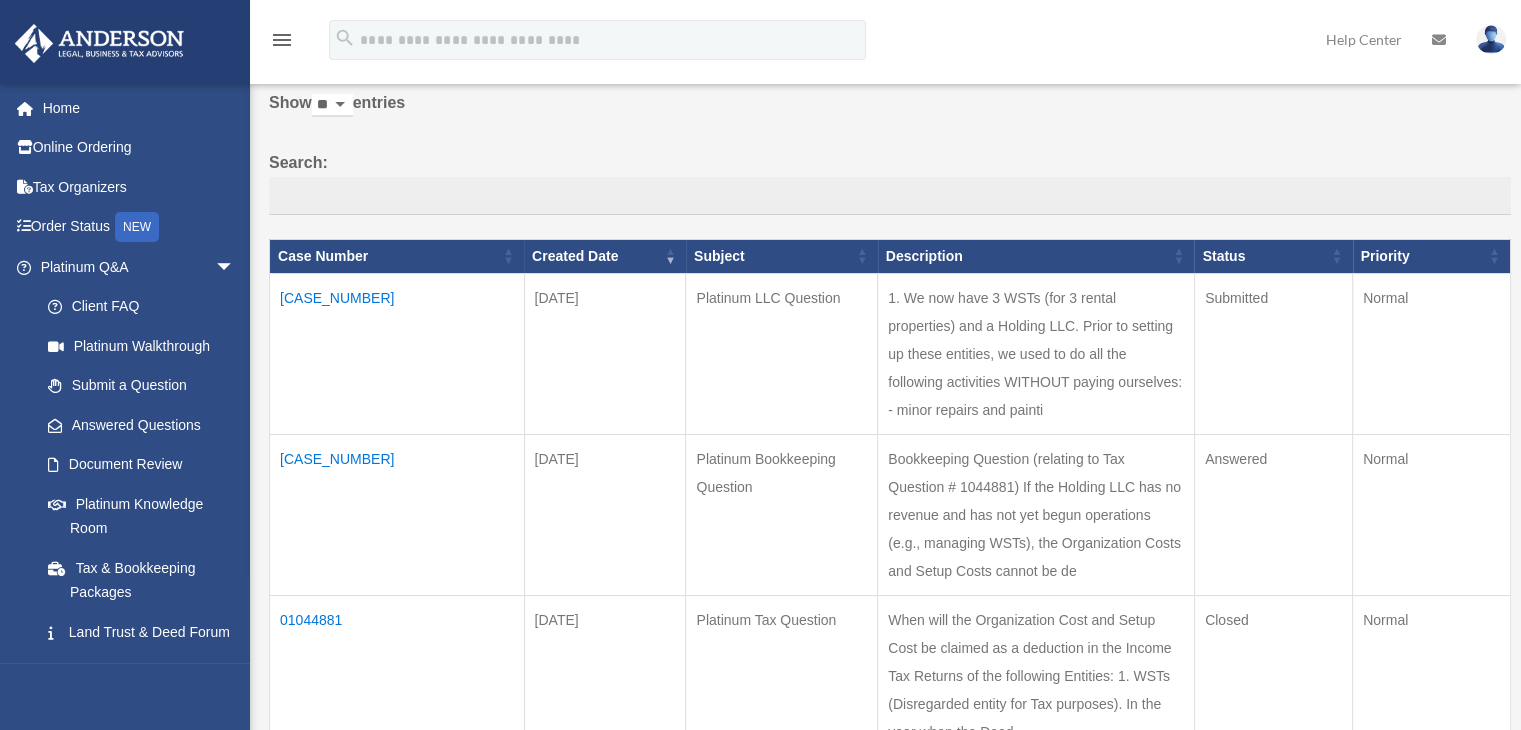 scroll, scrollTop: 200, scrollLeft: 0, axis: vertical 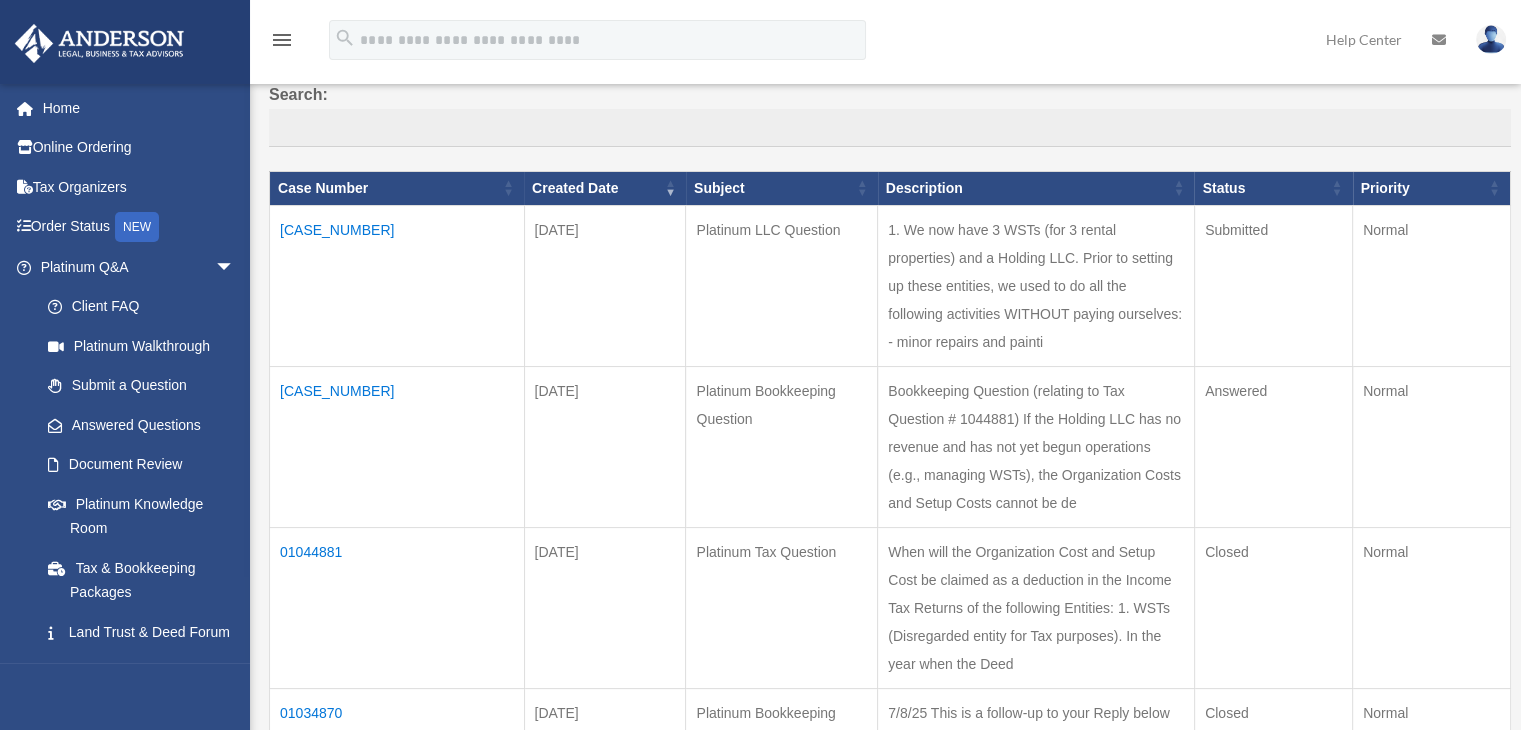 click on "[CASE_NUMBER]" at bounding box center [397, 446] 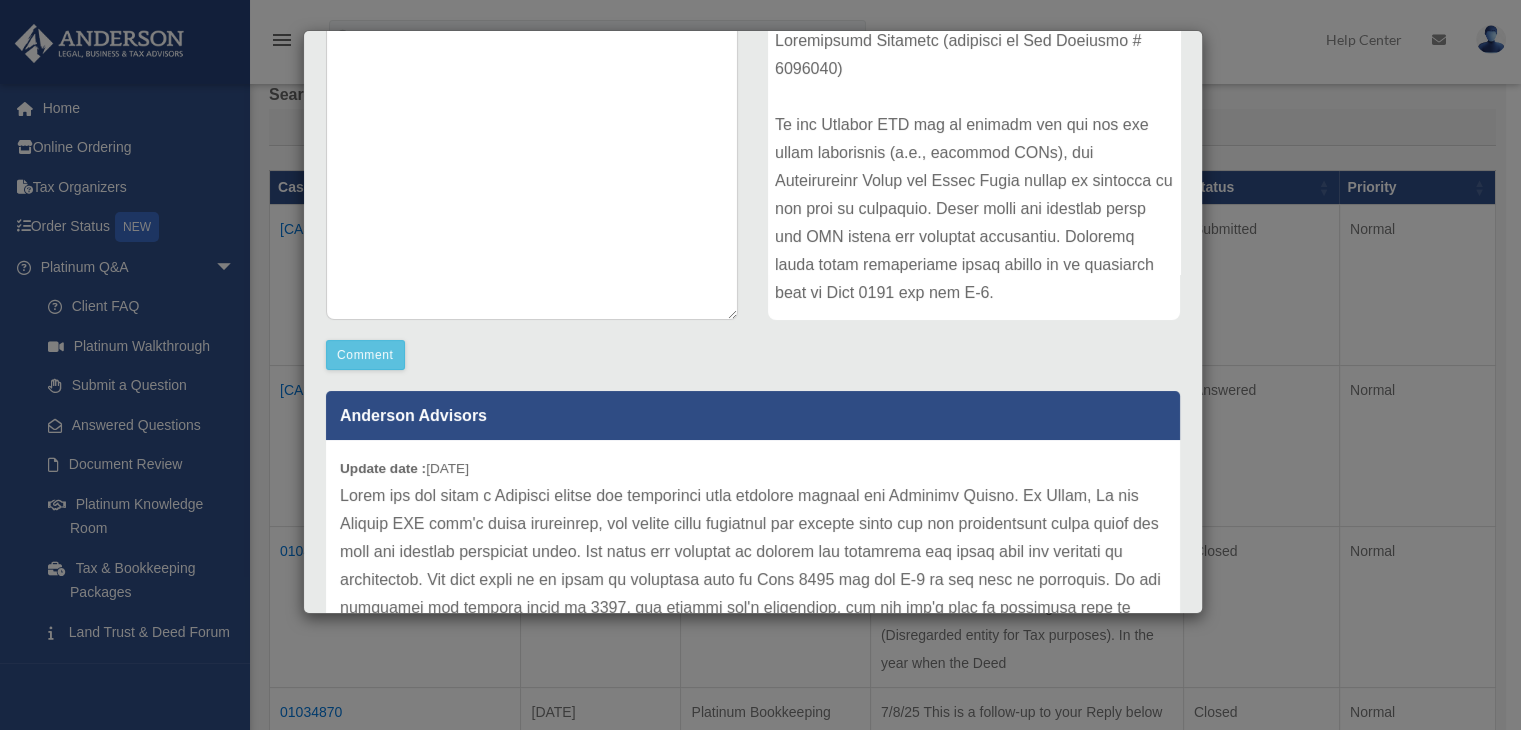 scroll, scrollTop: 500, scrollLeft: 0, axis: vertical 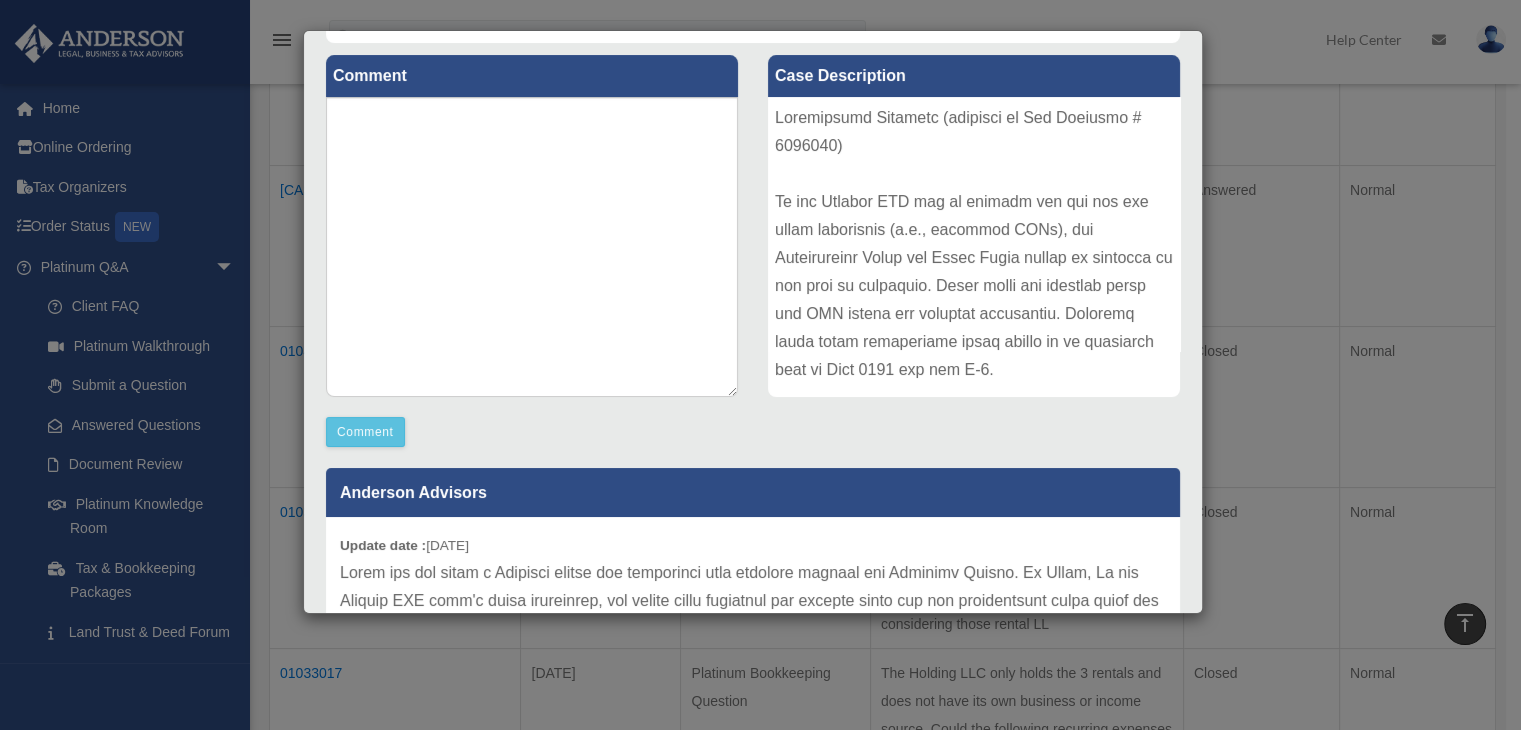 click on "Case Detail
×
Platinum Bookkeeping Question
Case Number
01064691
Created Date
August 4, 2025
Status
Answered
Comment" at bounding box center [760, 365] 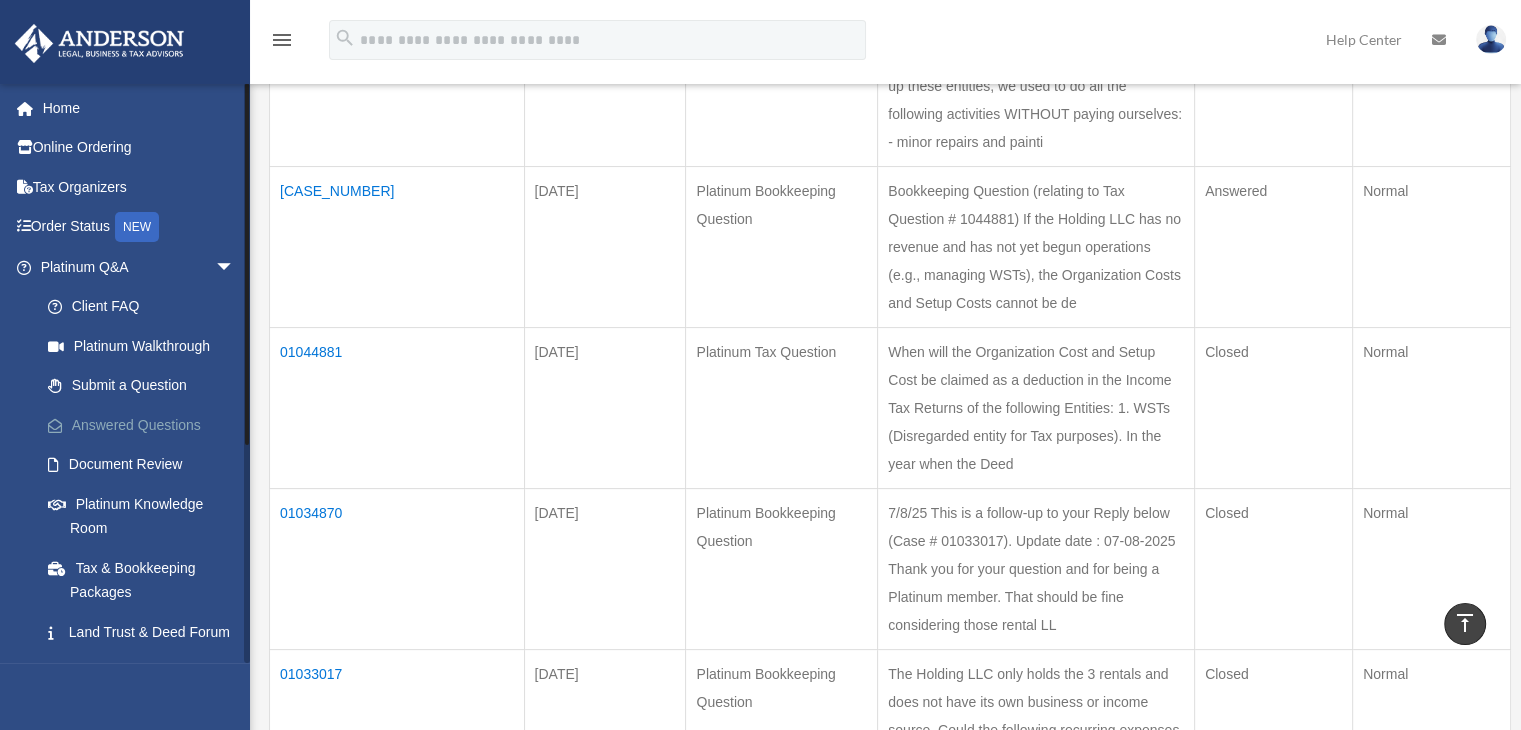 click on "Answered Questions" at bounding box center (146, 425) 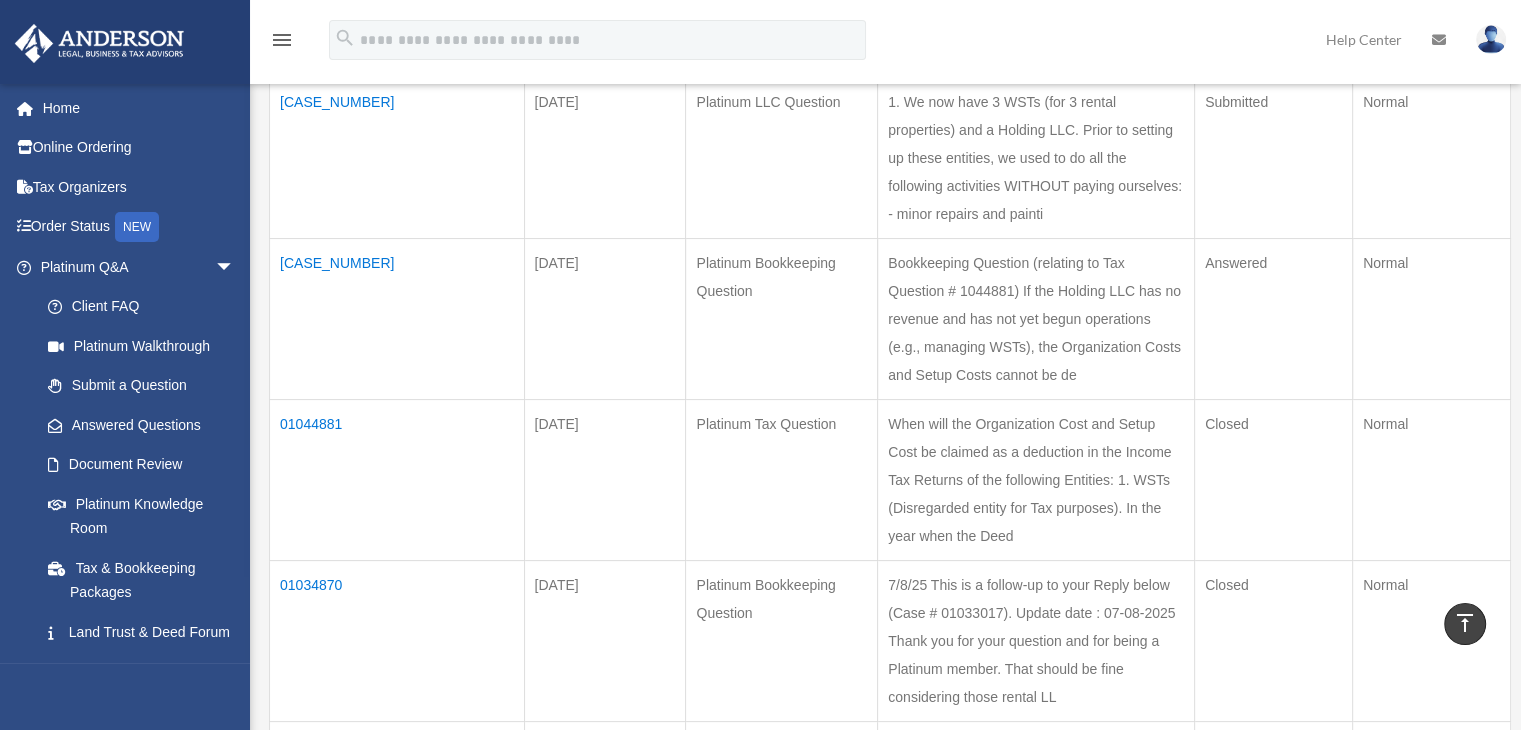 scroll, scrollTop: 300, scrollLeft: 0, axis: vertical 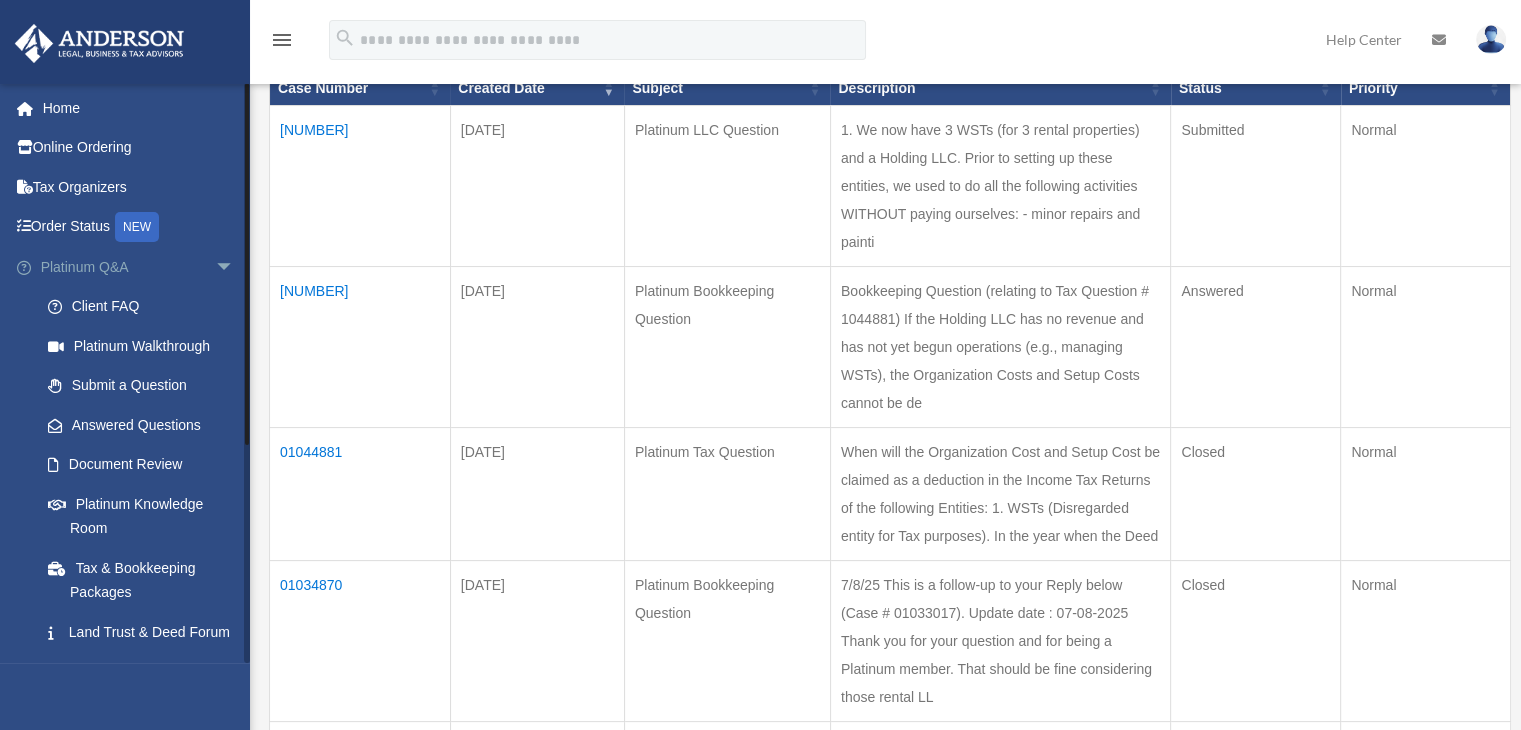 click on "arrow_drop_down" at bounding box center [235, 267] 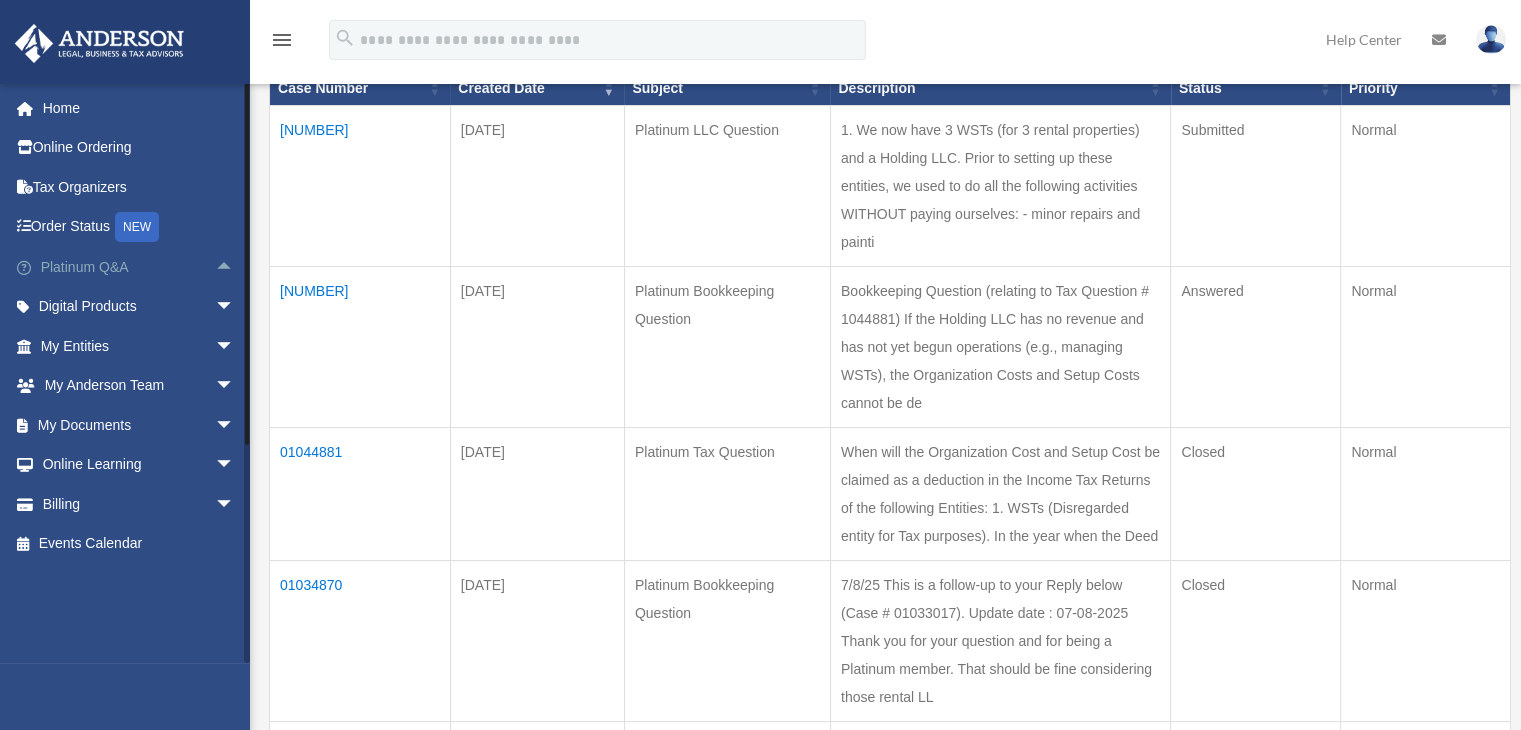 click on "arrow_drop_up" at bounding box center [235, 267] 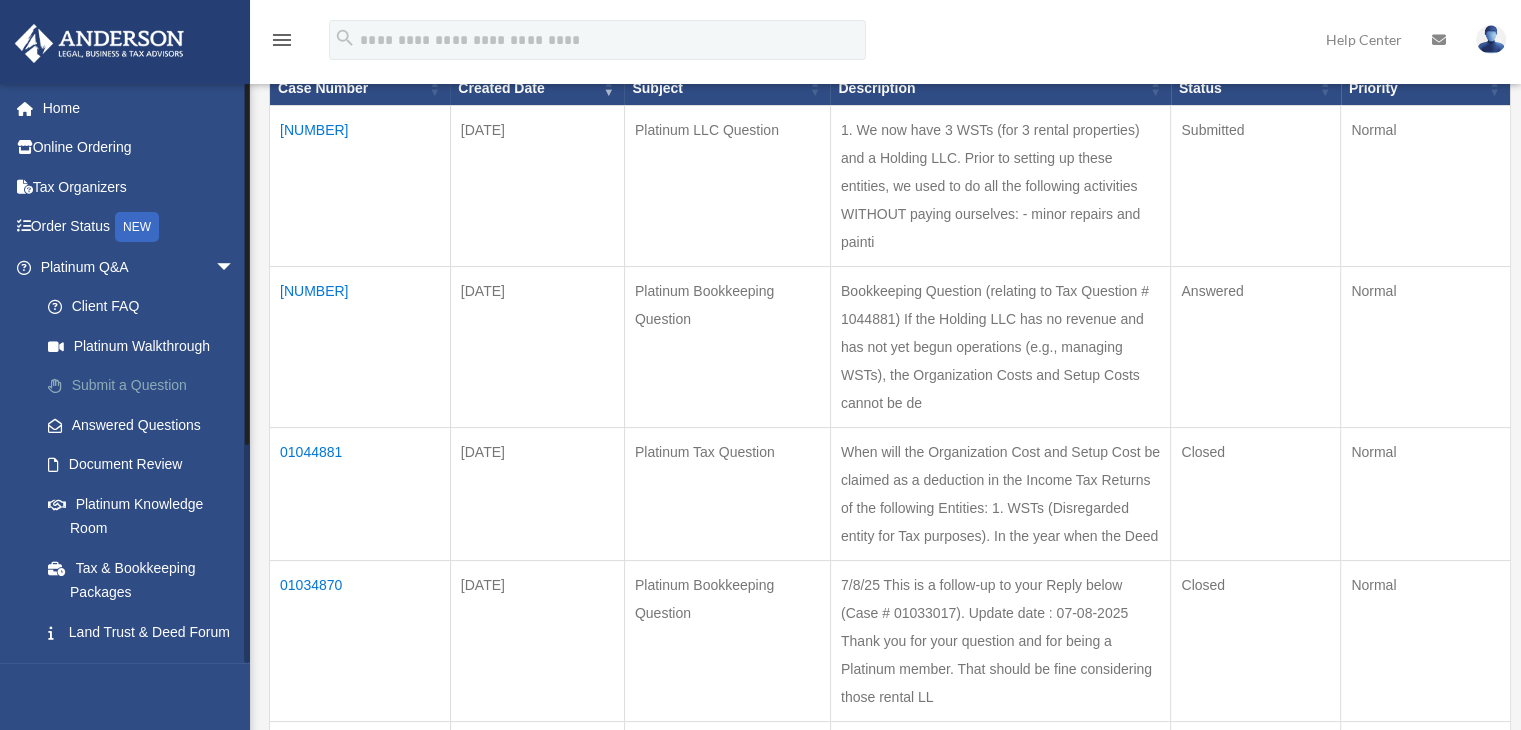 click on "Submit a Question" at bounding box center [146, 386] 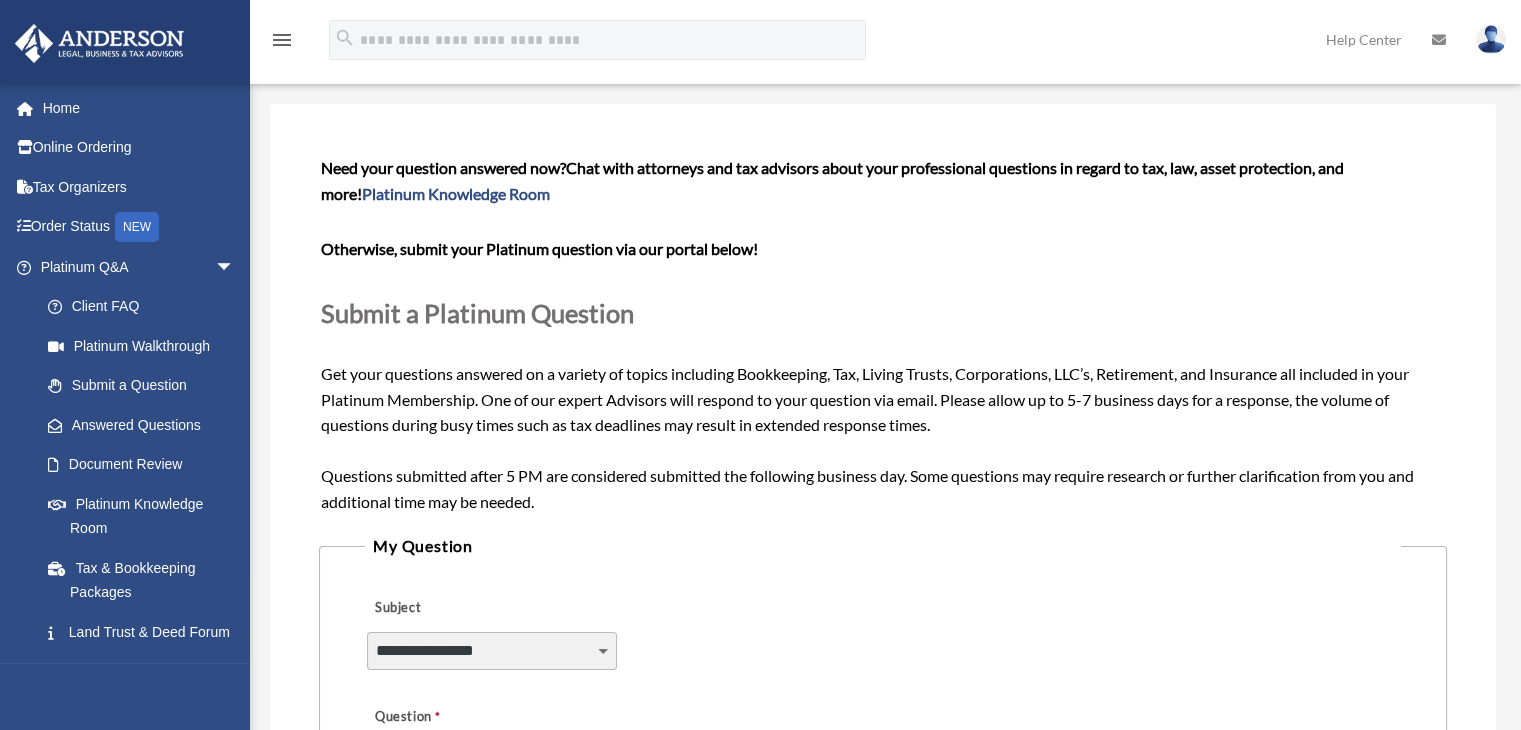 scroll, scrollTop: 300, scrollLeft: 0, axis: vertical 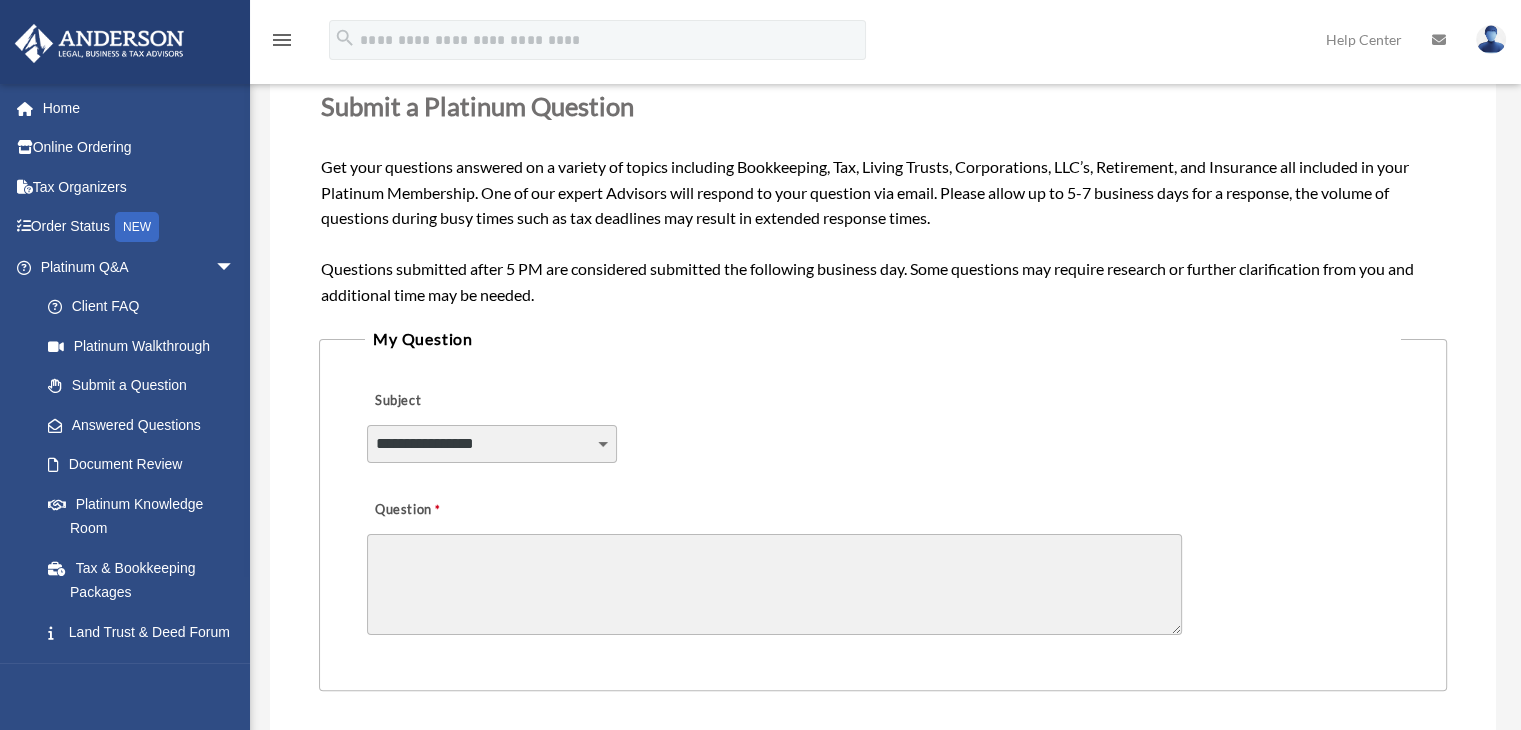 click on "**********" at bounding box center (492, 444) 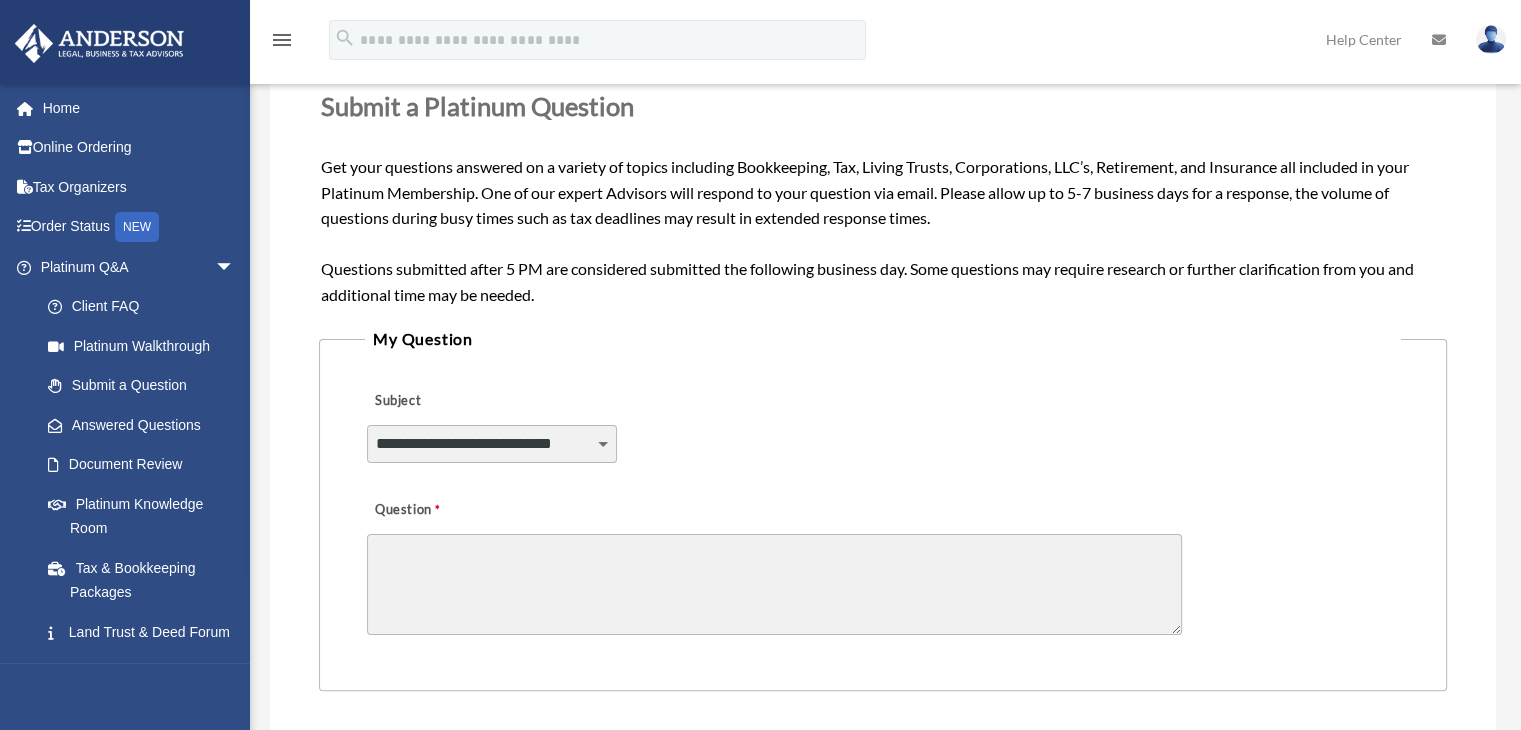 click on "**********" at bounding box center (492, 444) 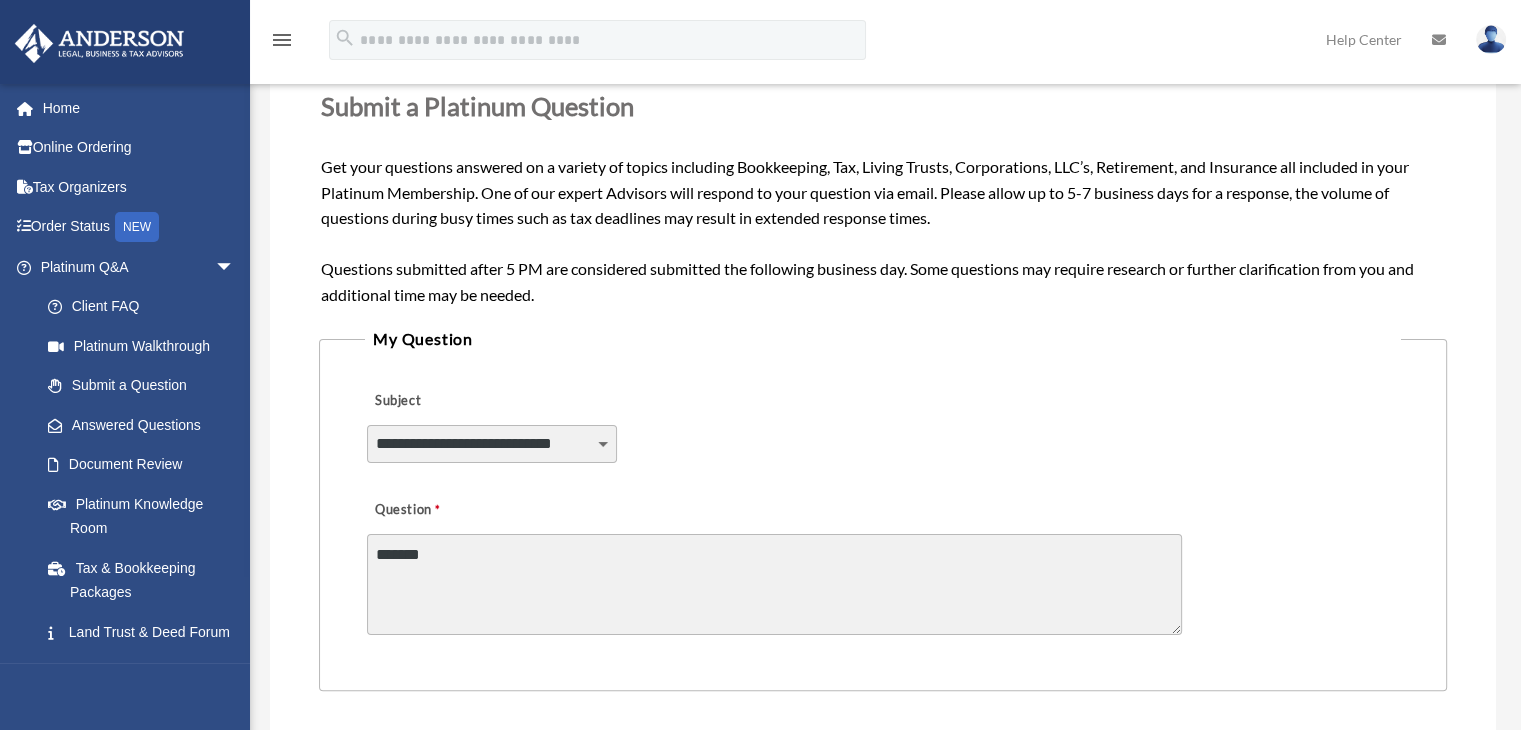 click on "*******" at bounding box center (774, 584) 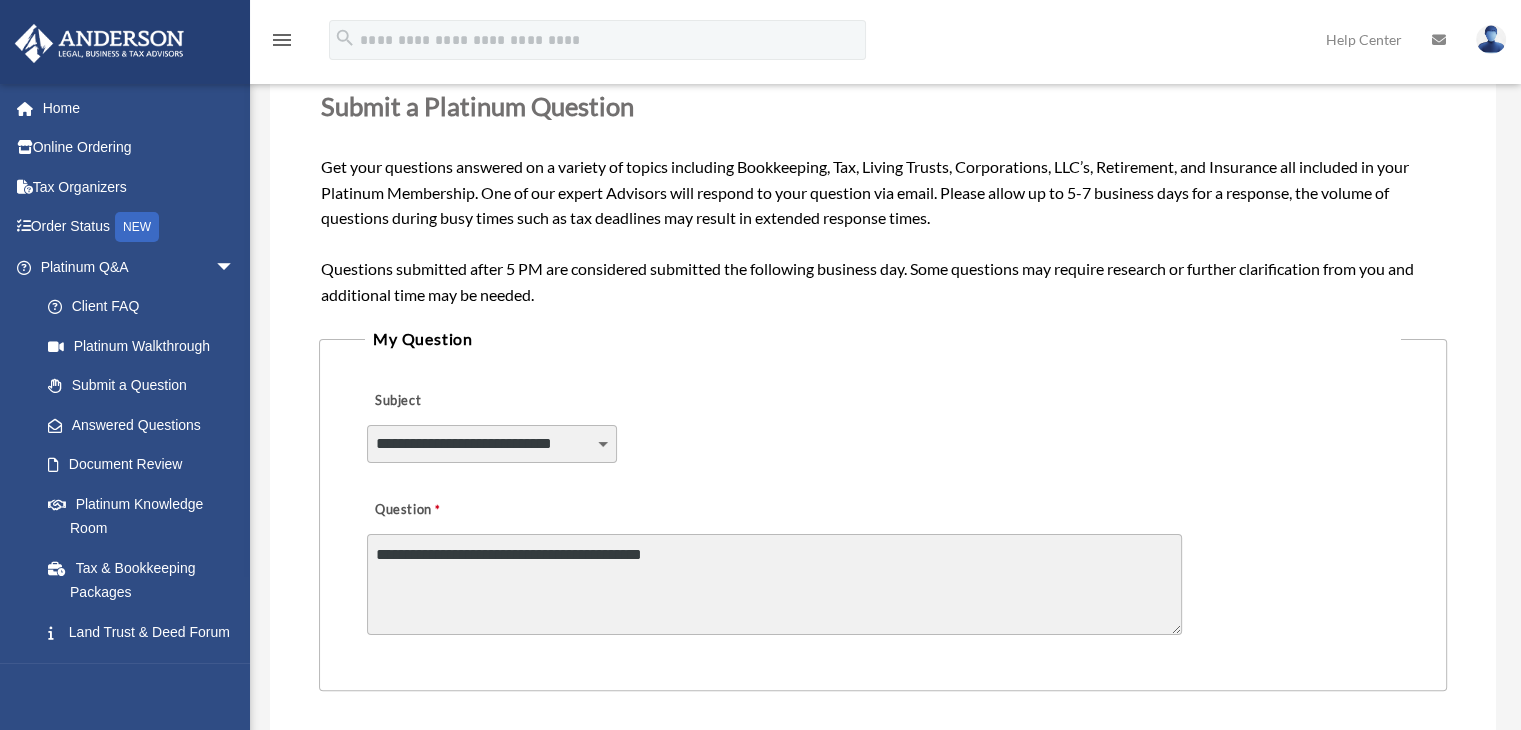 click on "**********" at bounding box center [774, 584] 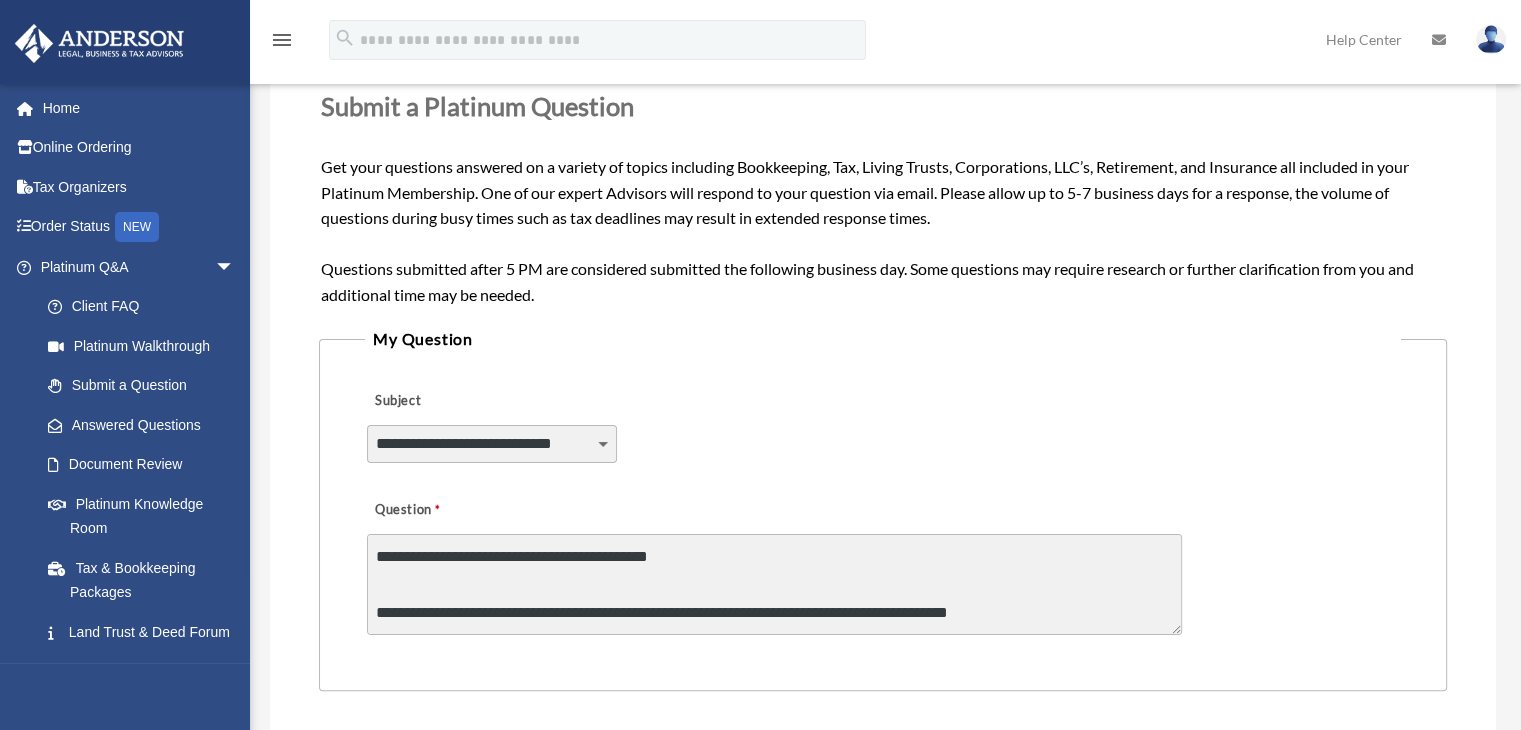 click on "**********" at bounding box center [883, 565] 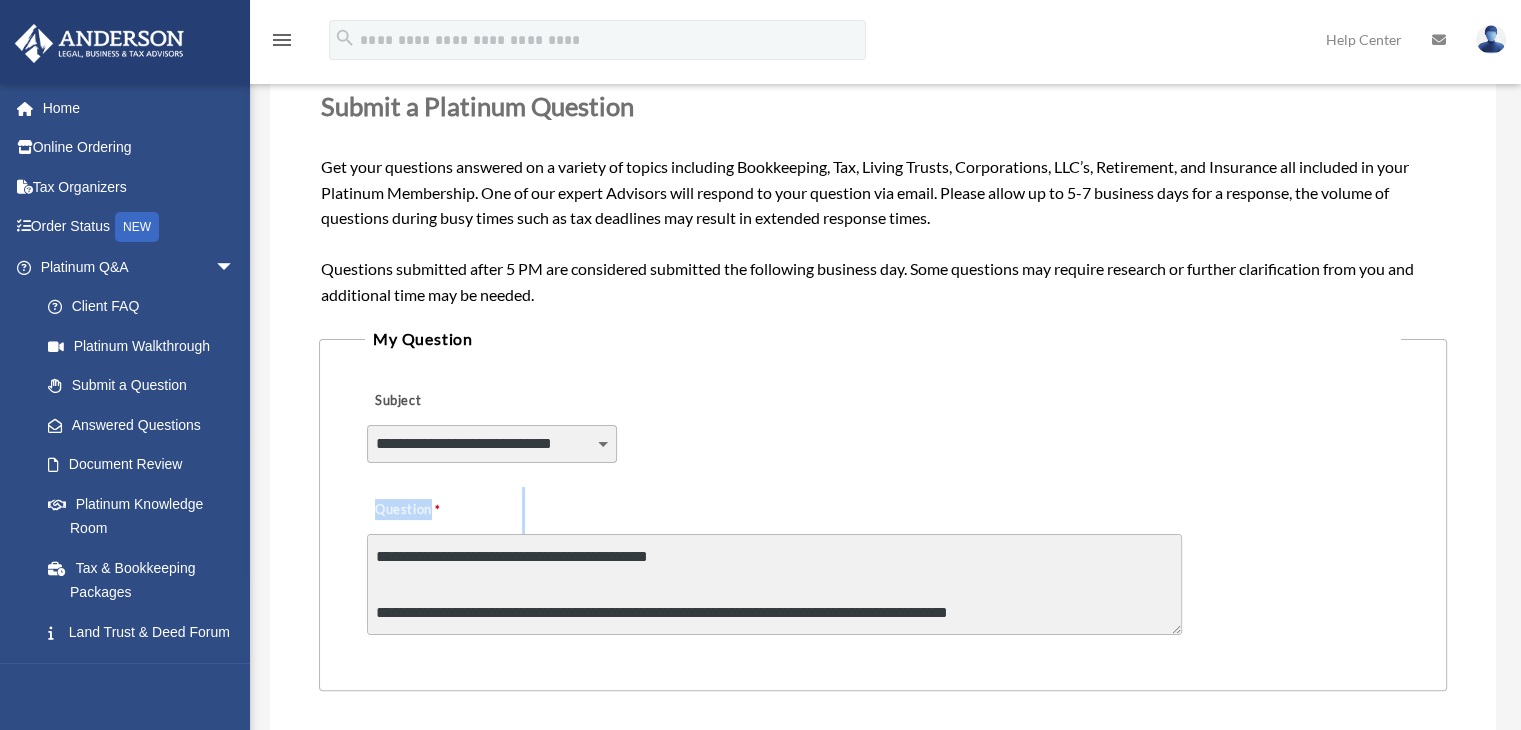 click on "**********" at bounding box center [883, 565] 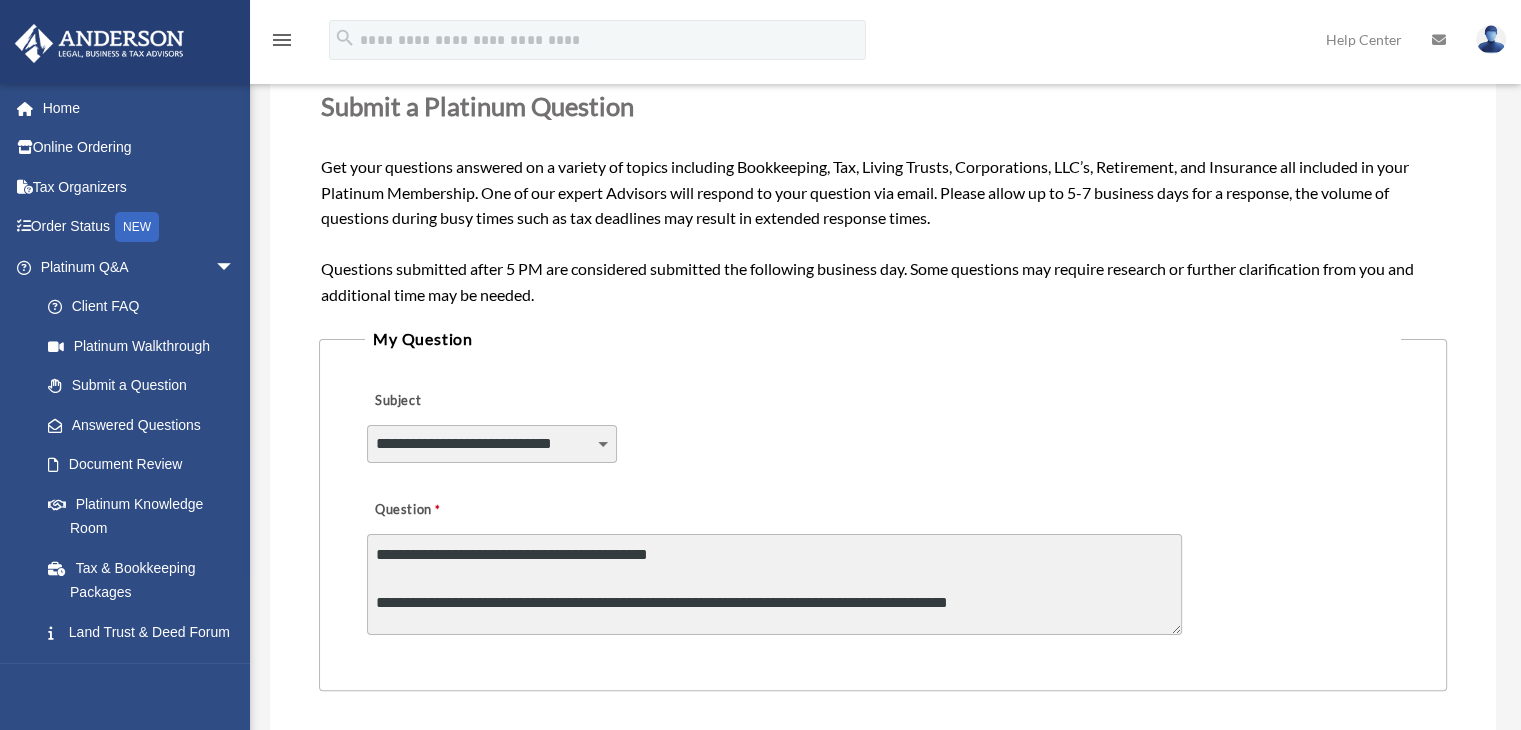 drag, startPoint x: 928, startPoint y: 616, endPoint x: 943, endPoint y: 614, distance: 15.132746 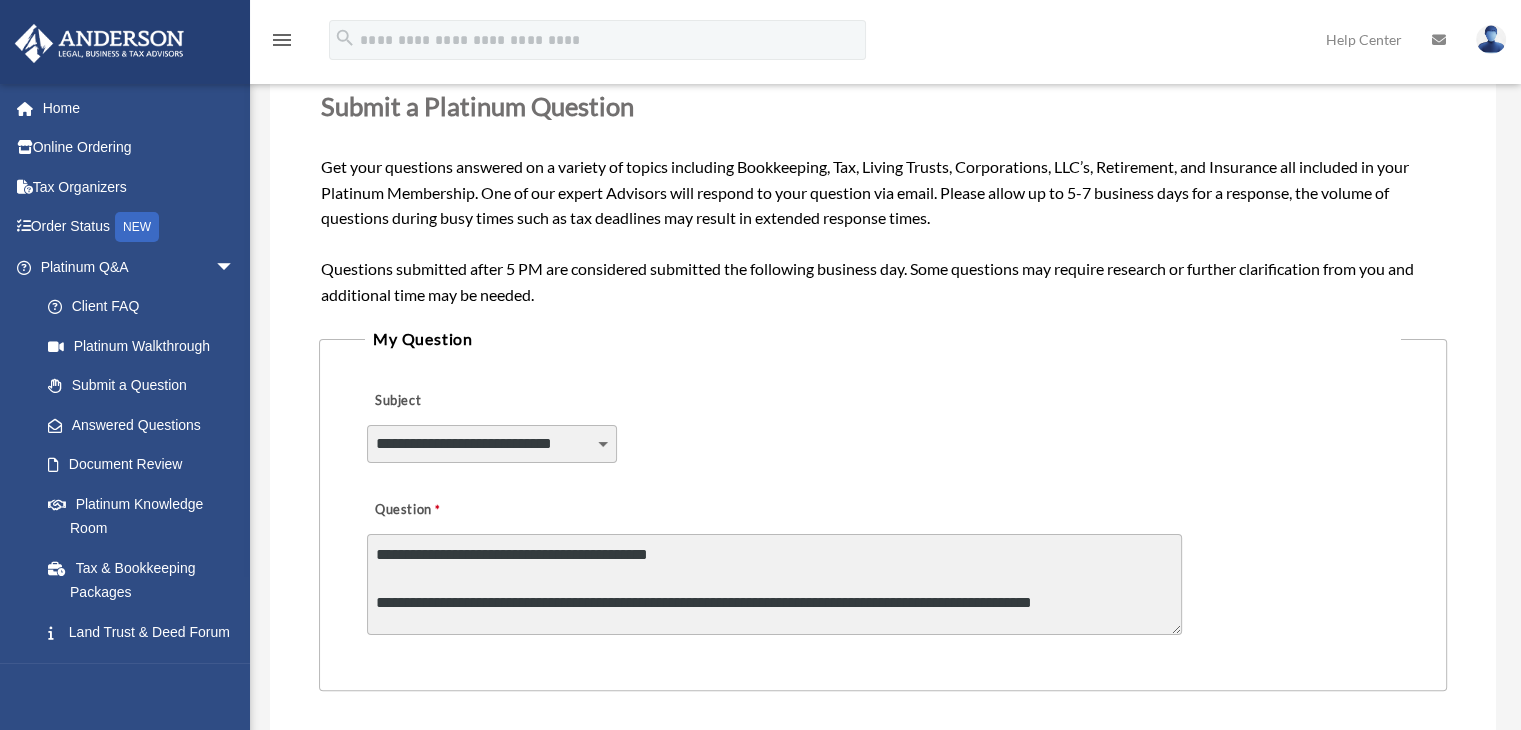 scroll, scrollTop: 304, scrollLeft: 0, axis: vertical 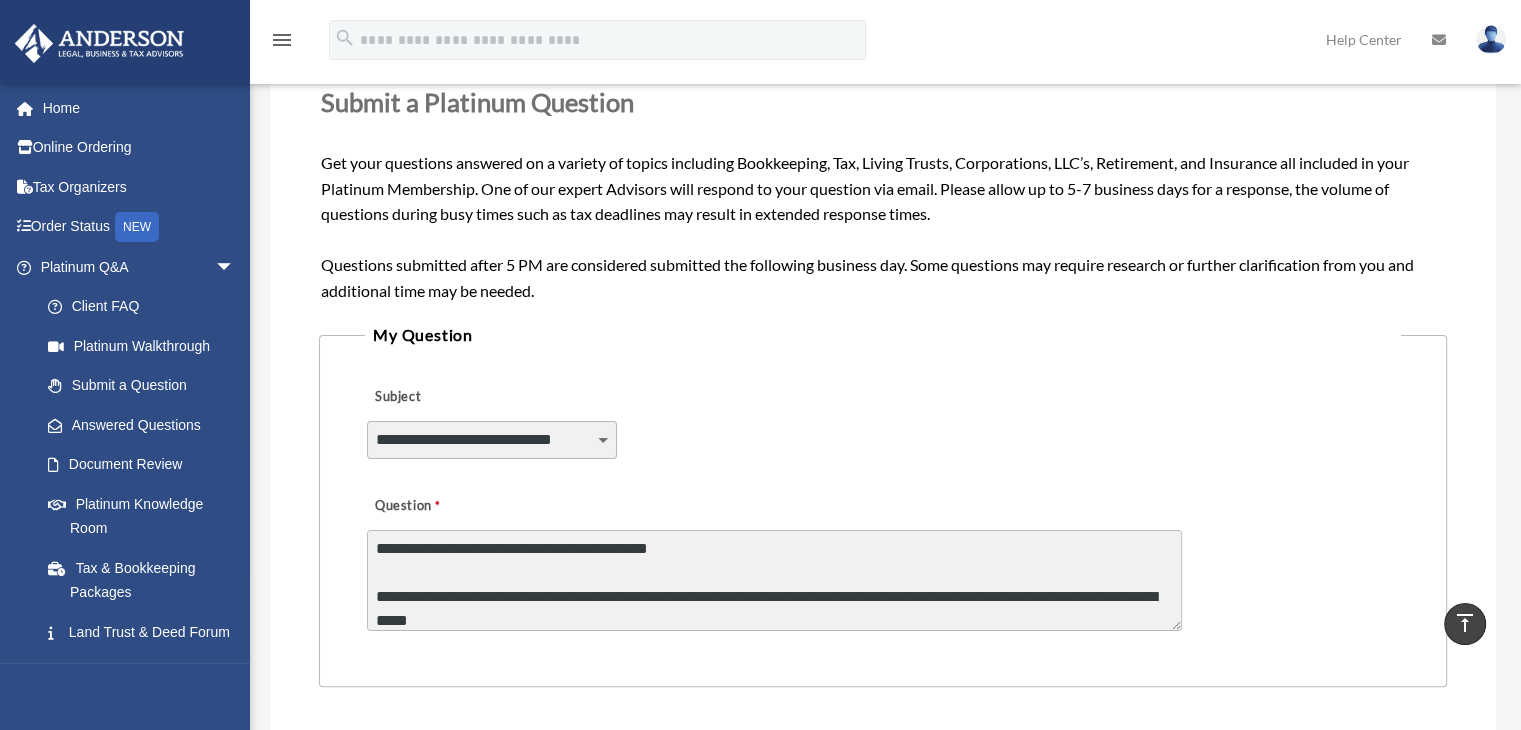 click on "**********" at bounding box center [774, 580] 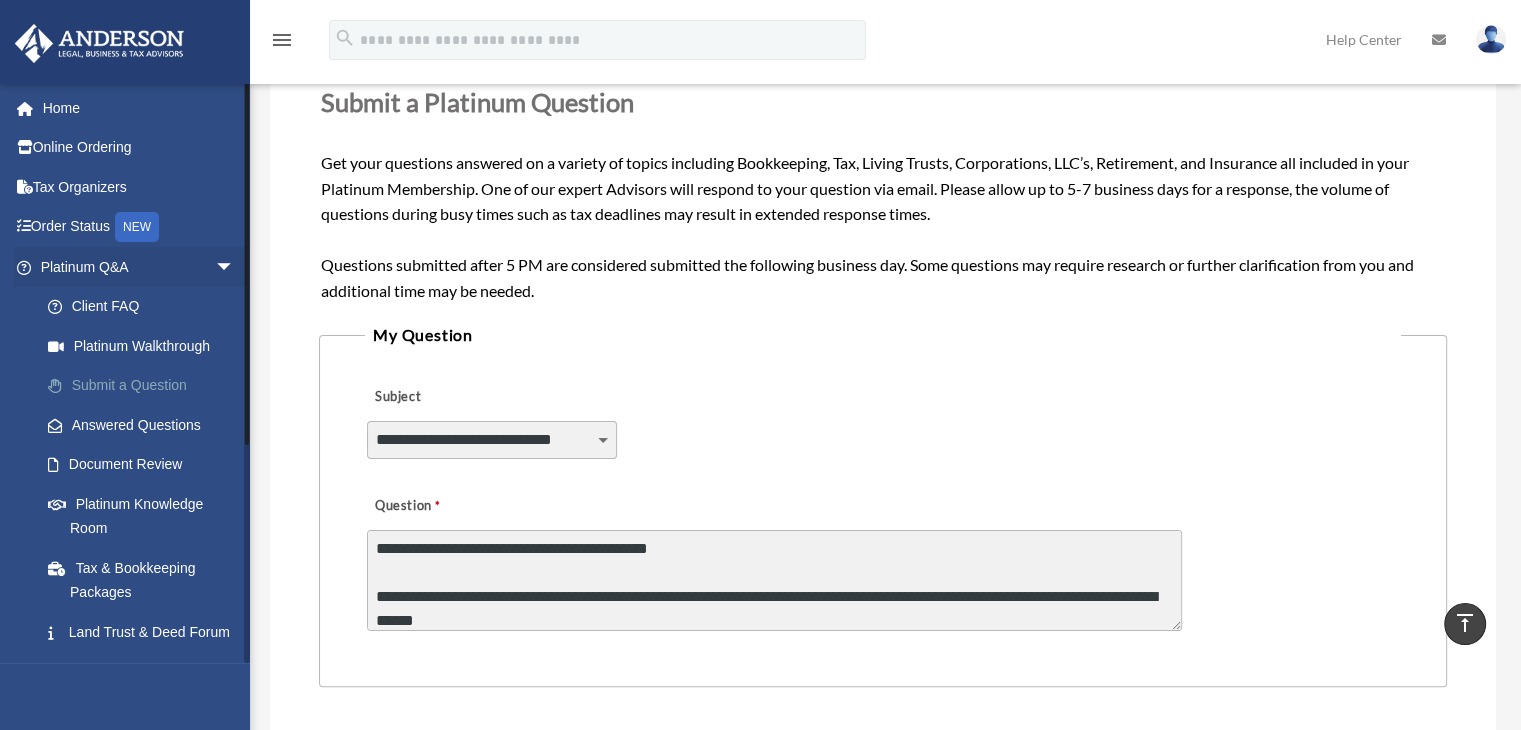 type on "**********" 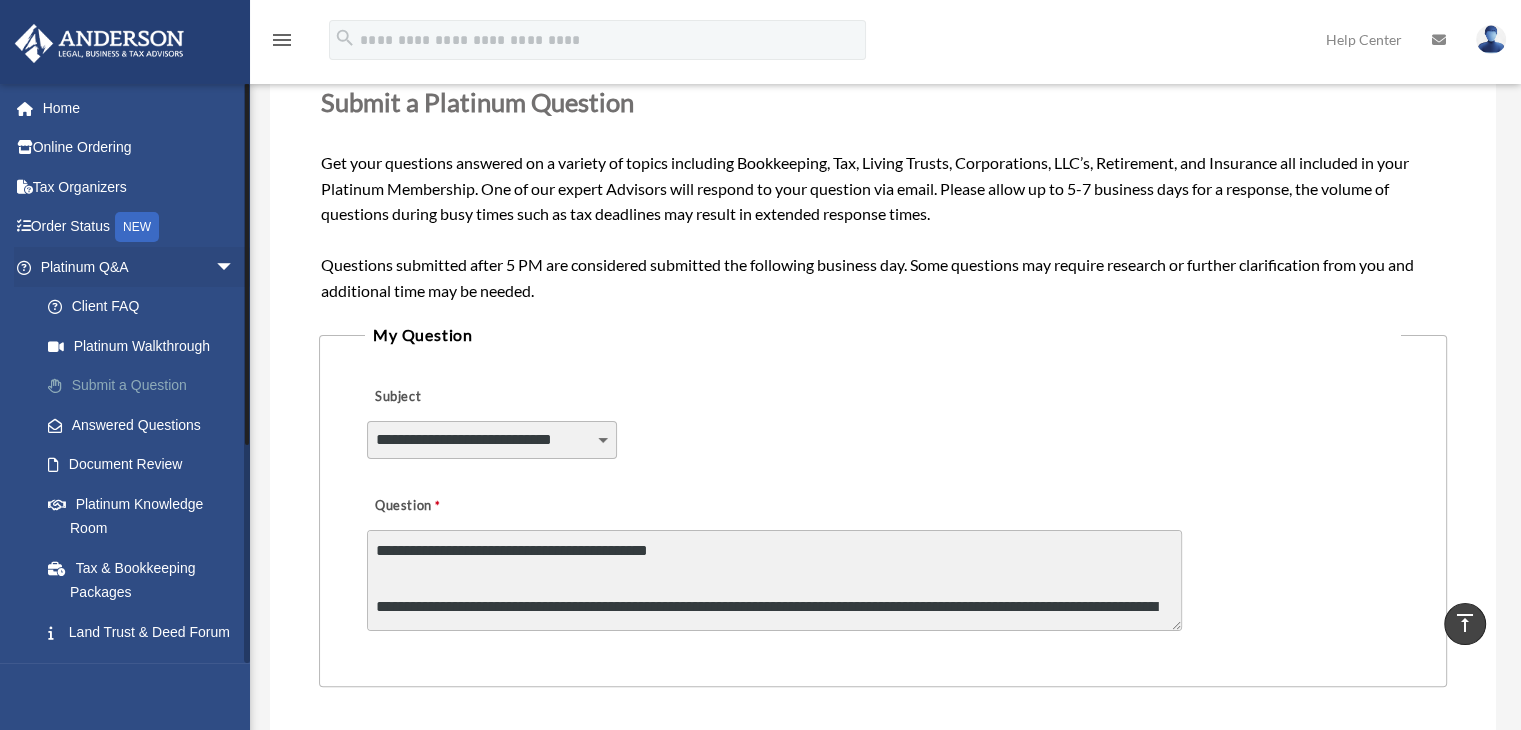 scroll, scrollTop: 4, scrollLeft: 0, axis: vertical 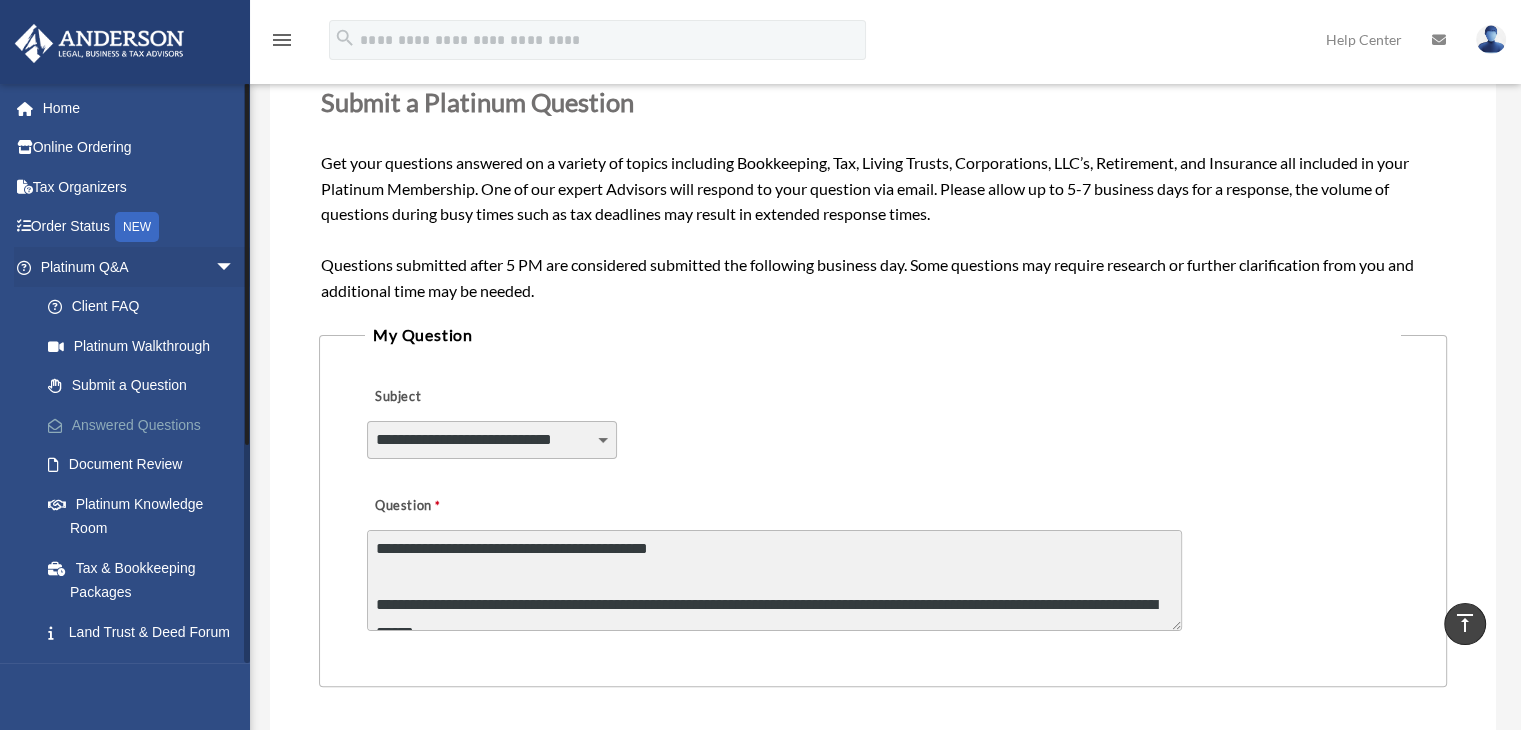 click on "Answered Questions" at bounding box center [146, 425] 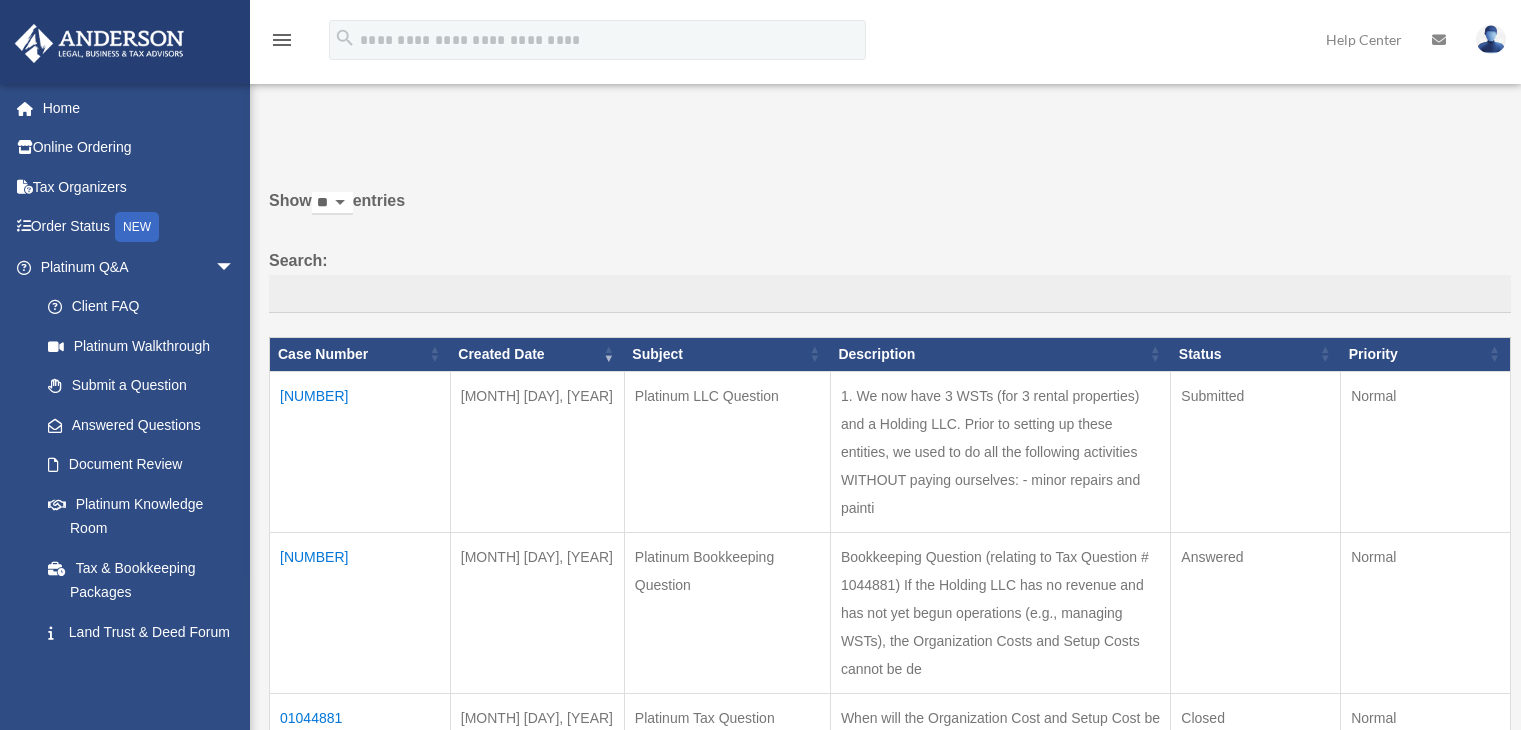 scroll, scrollTop: 0, scrollLeft: 0, axis: both 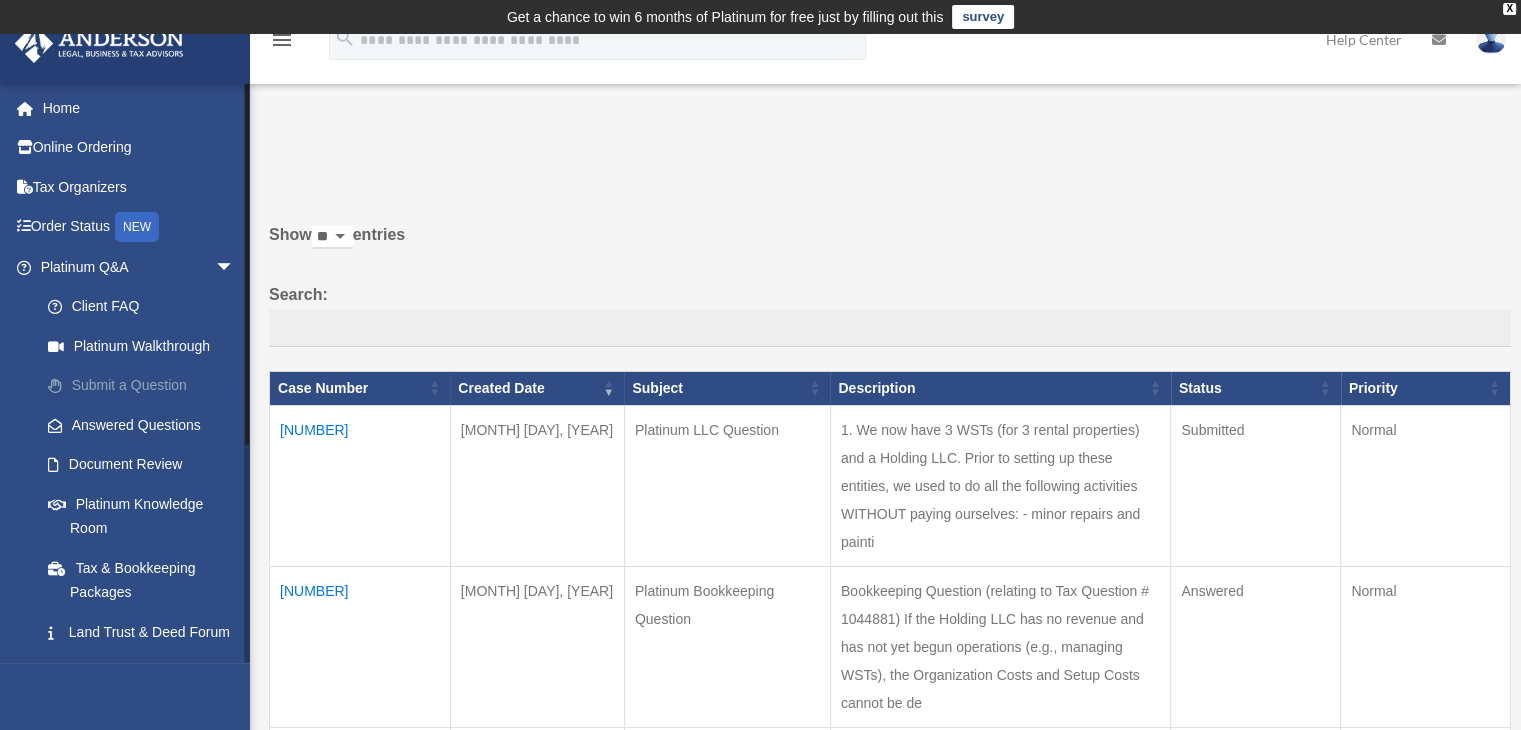 click on "Submit a Question" at bounding box center (146, 386) 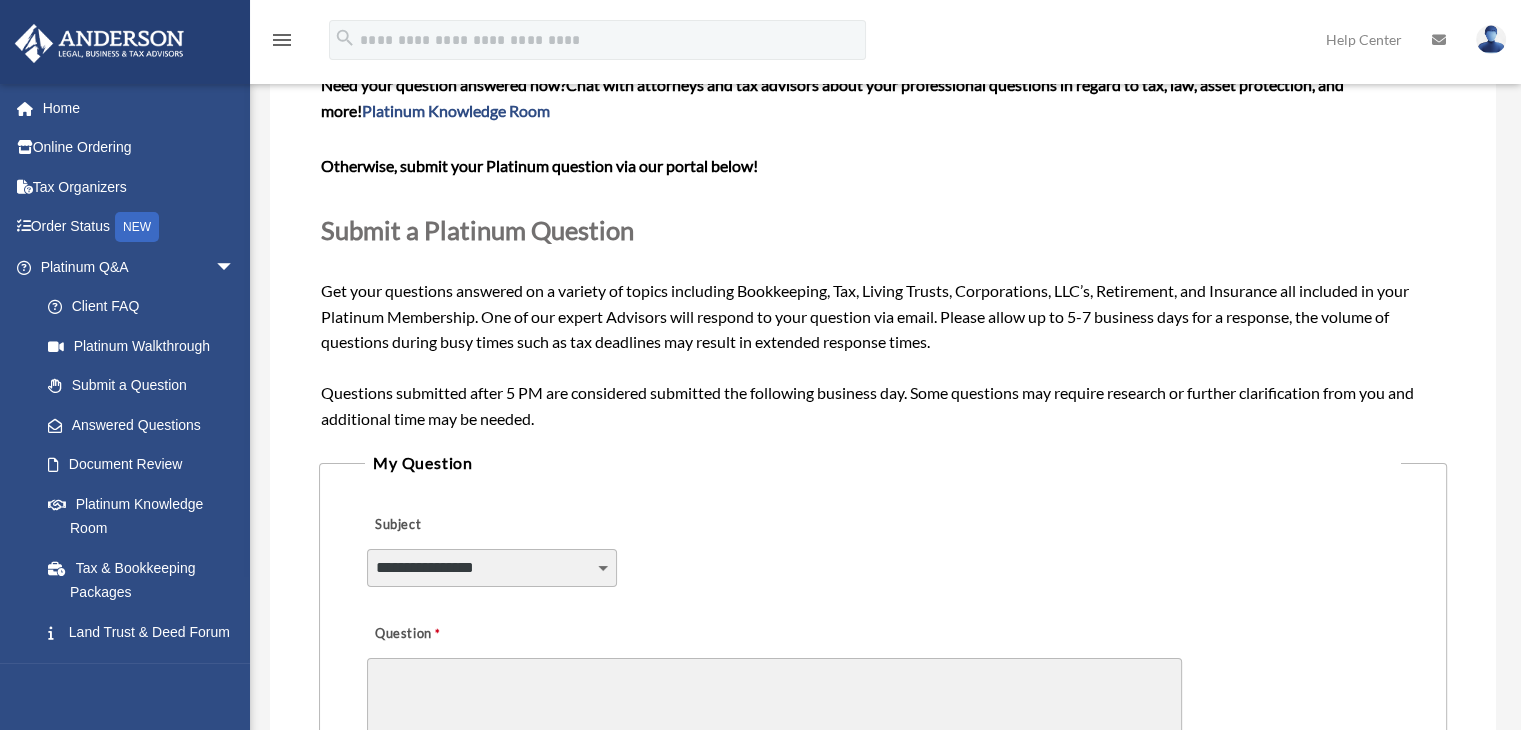 scroll, scrollTop: 300, scrollLeft: 0, axis: vertical 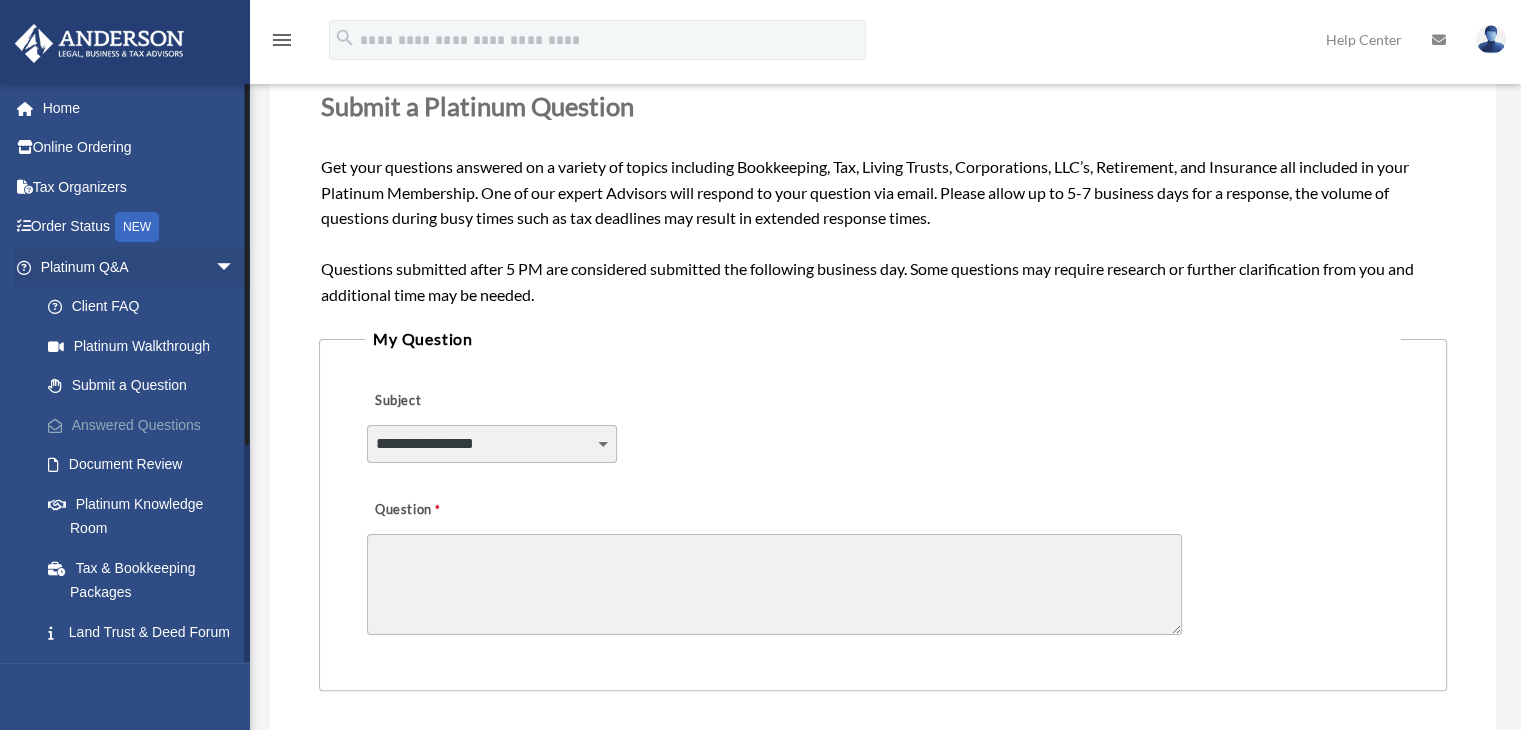 click on "Answered Questions" at bounding box center [146, 425] 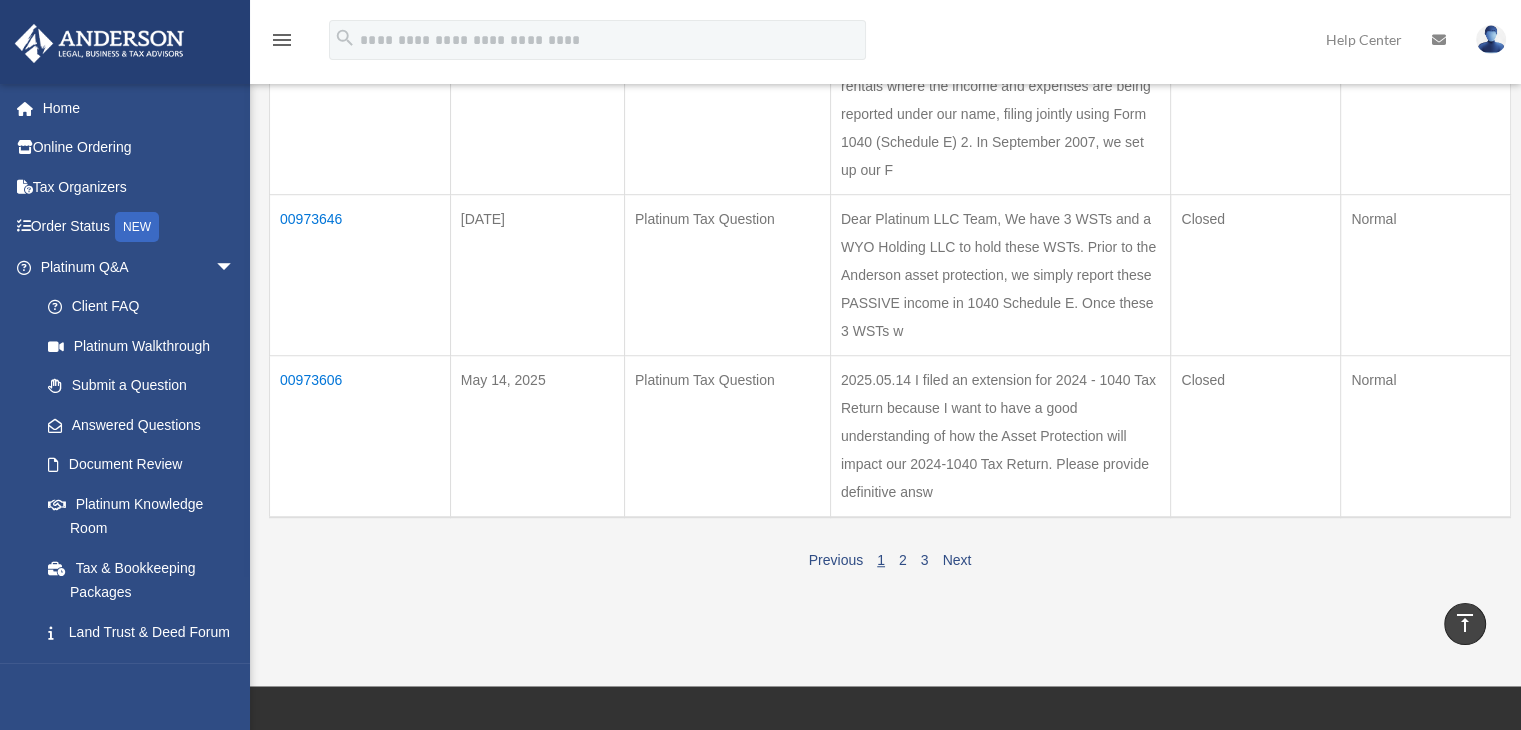 scroll, scrollTop: 1504, scrollLeft: 0, axis: vertical 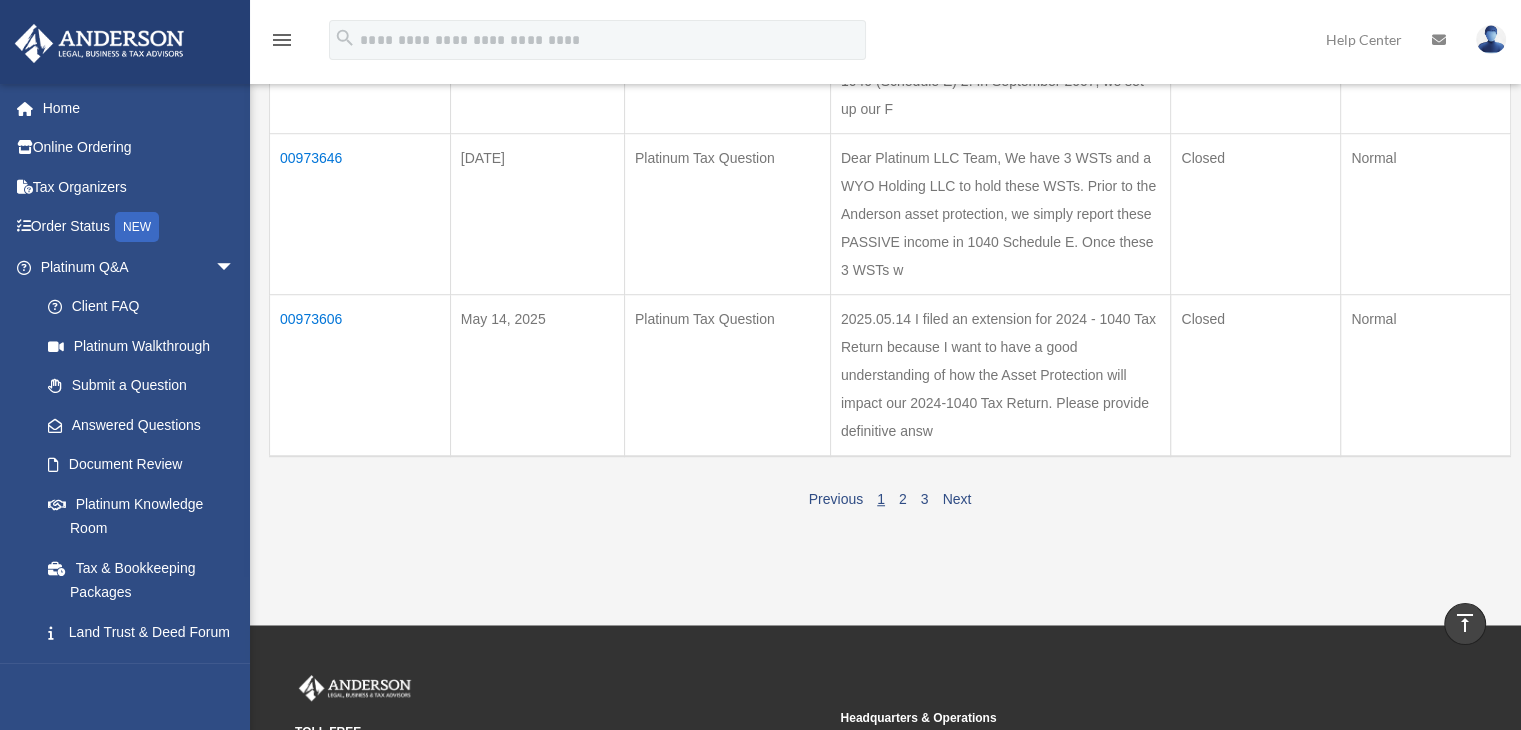 click on "2025.05.14
I filed an extension for 2024 - 1040 Tax Return because I want to have a good understanding of how the Asset Protection will impact our 2024-1040 Tax Return.  Please provide definitive answ" at bounding box center [1000, 375] 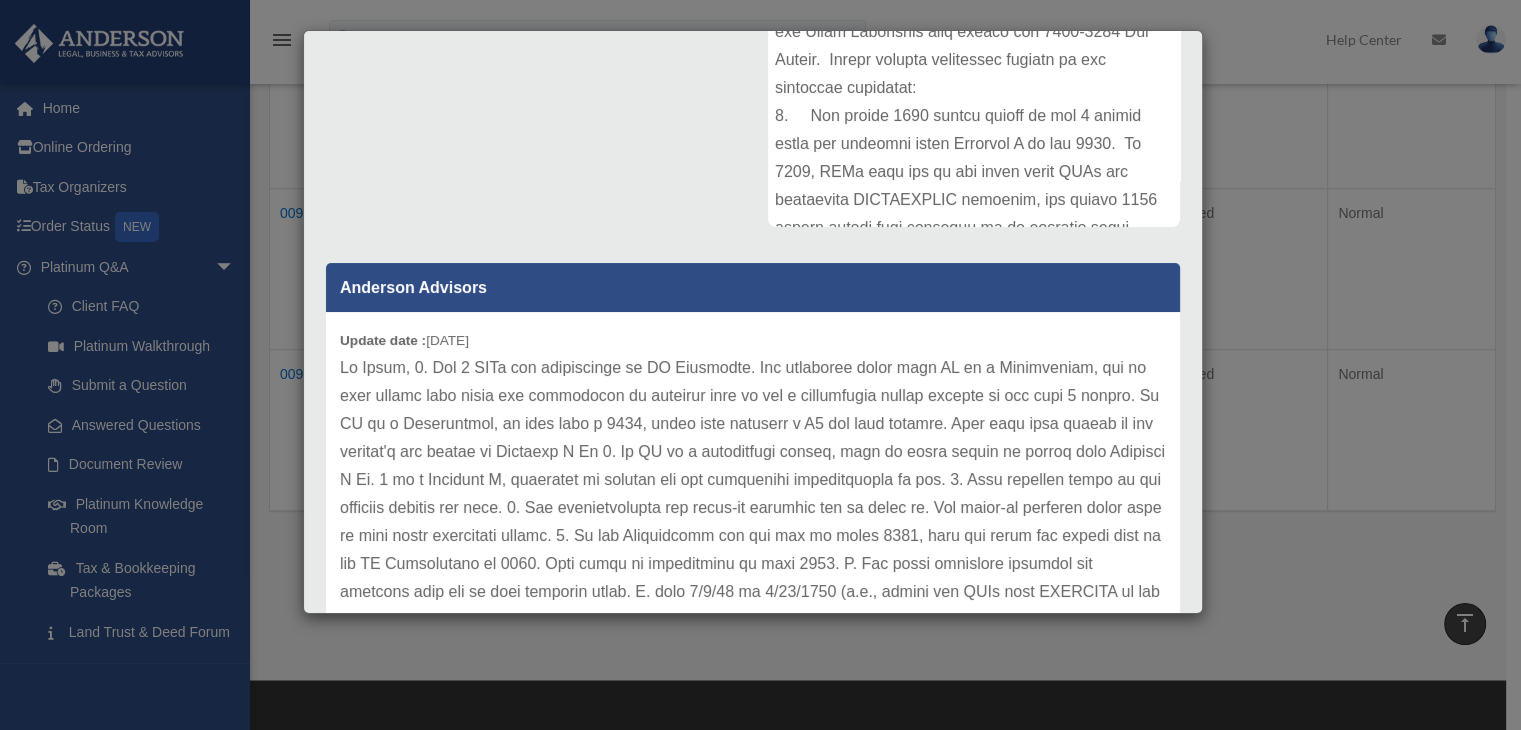 scroll, scrollTop: 488, scrollLeft: 0, axis: vertical 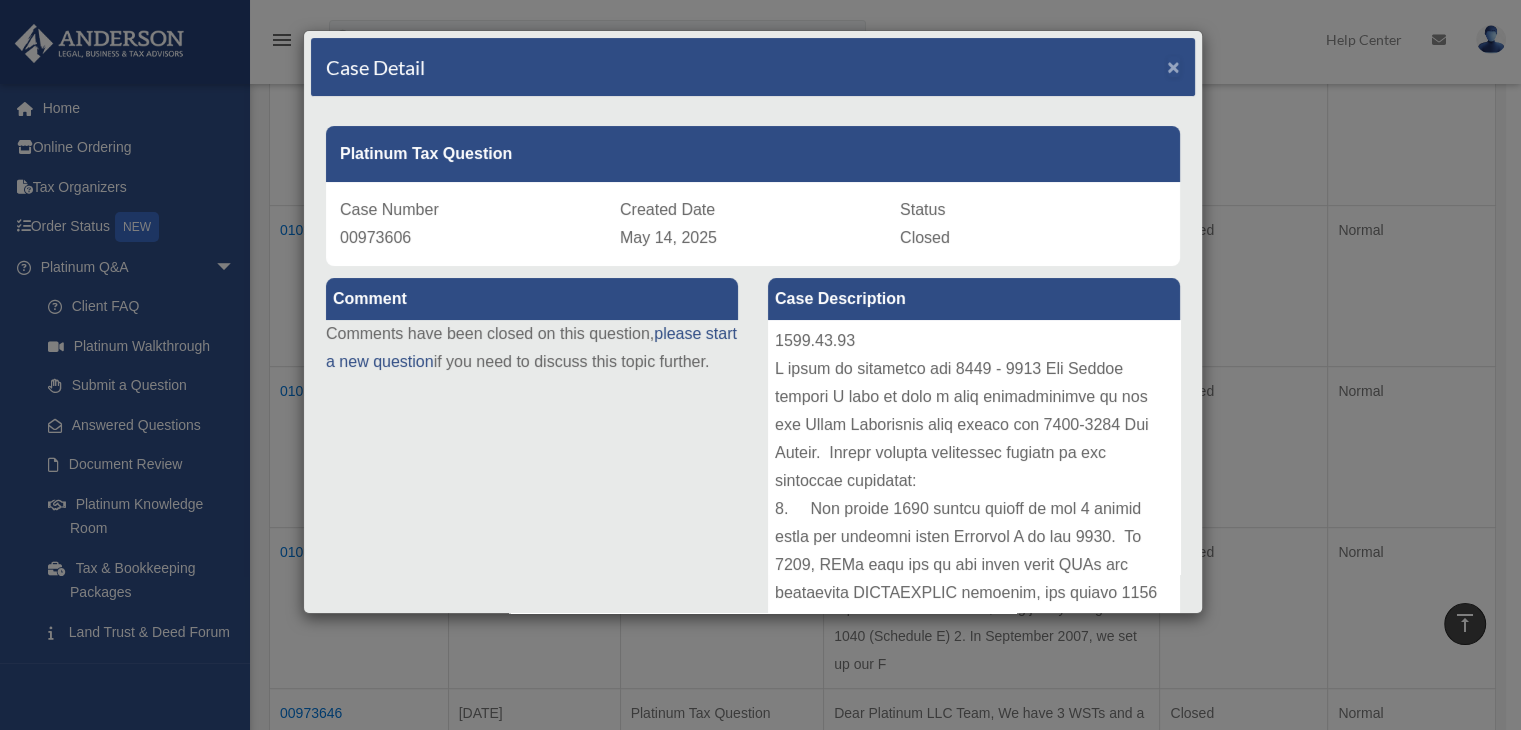 click on "×" at bounding box center (1173, 66) 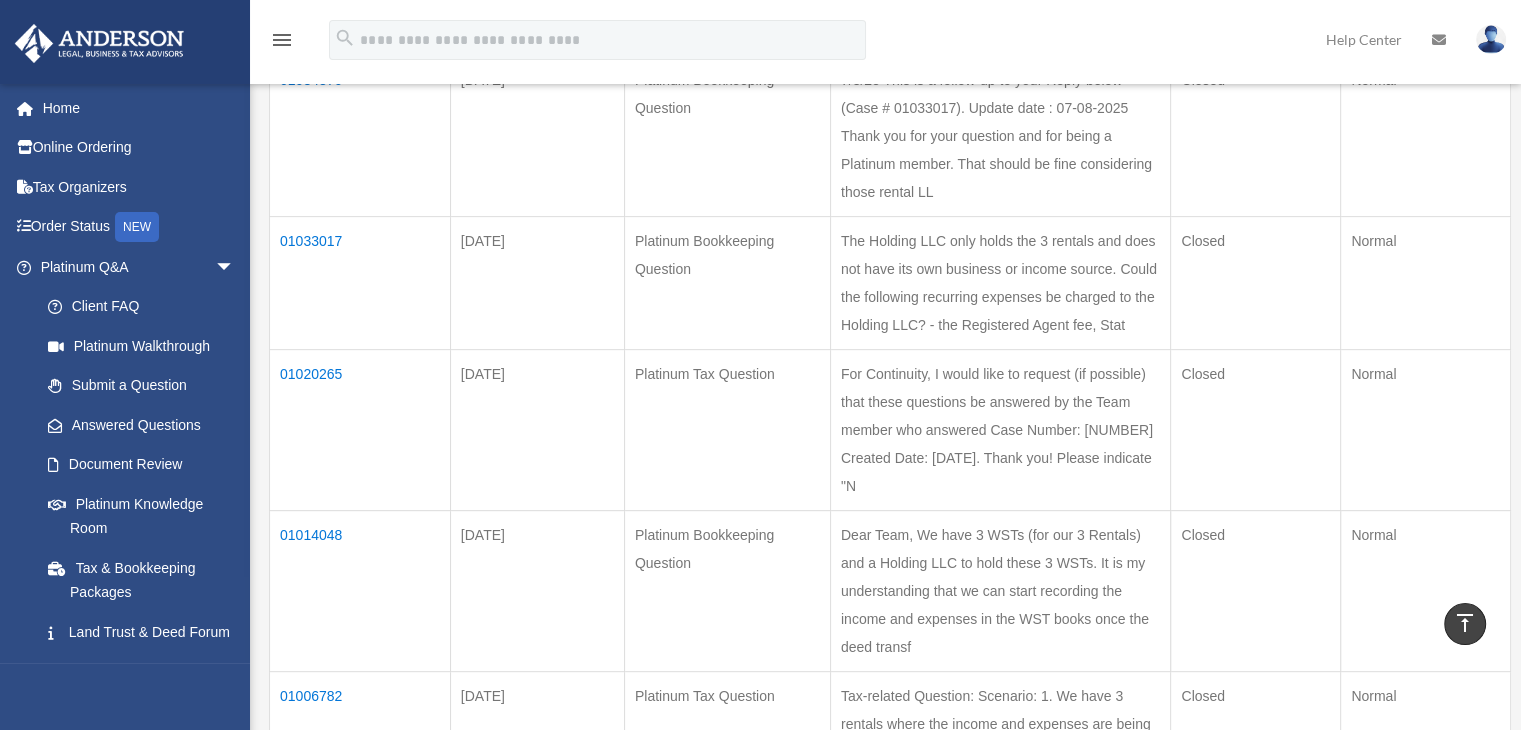 scroll, scrollTop: 804, scrollLeft: 0, axis: vertical 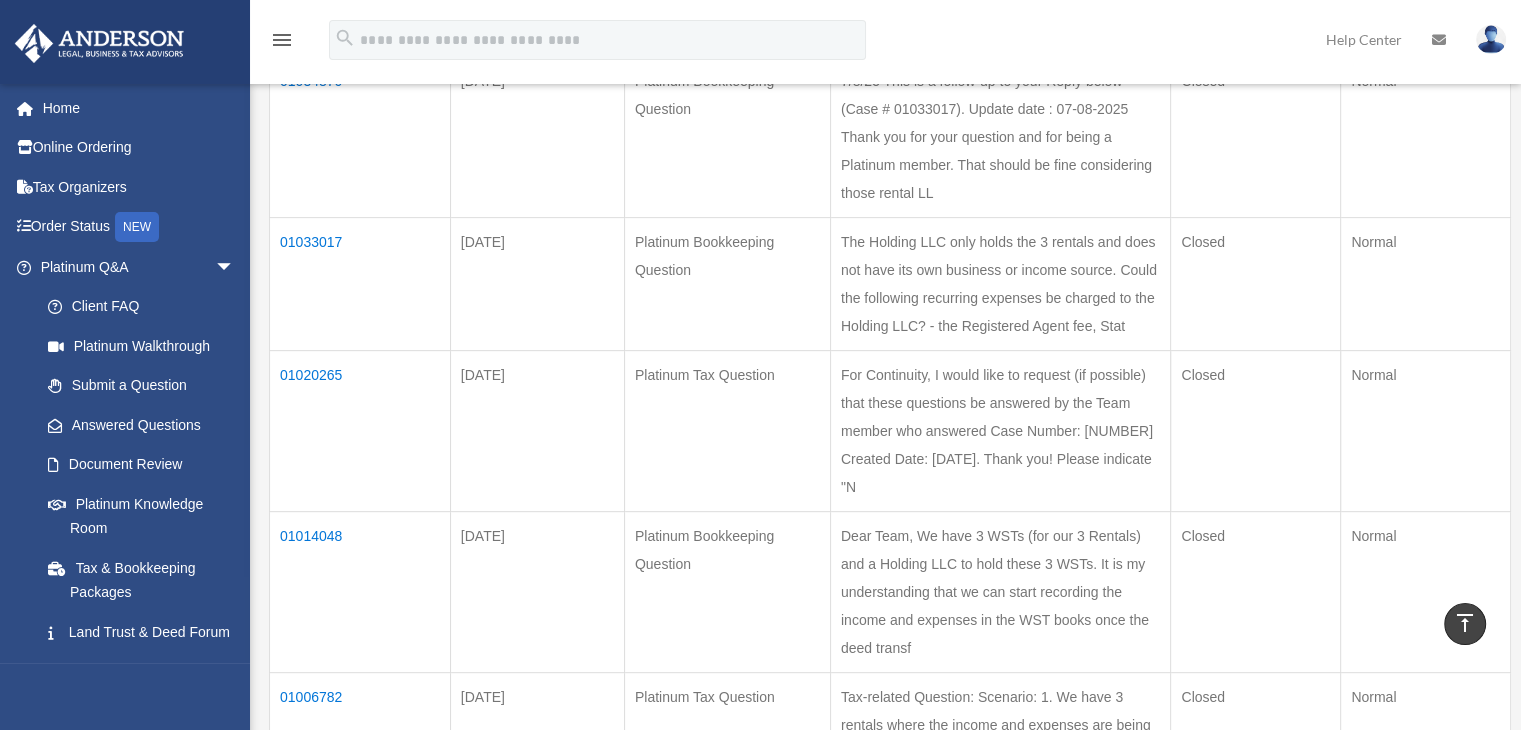 click on "For Continuity, I would like to request (if possible) that these questions be answered by the Team member who answered Case Number: 01006782 Created Date: June 13, 2025. Thank you!
Please indicate "N" at bounding box center [1000, 430] 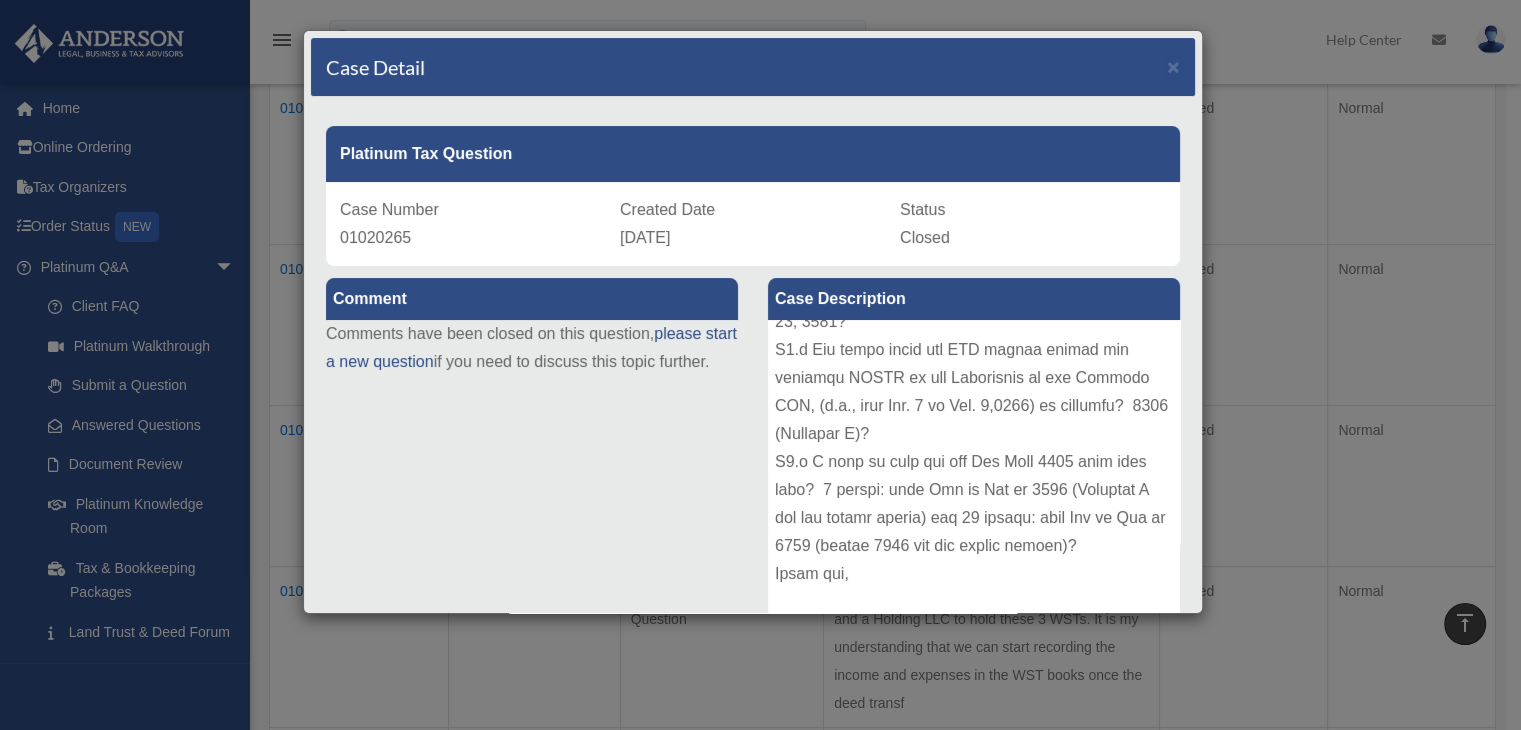 scroll, scrollTop: 1978, scrollLeft: 0, axis: vertical 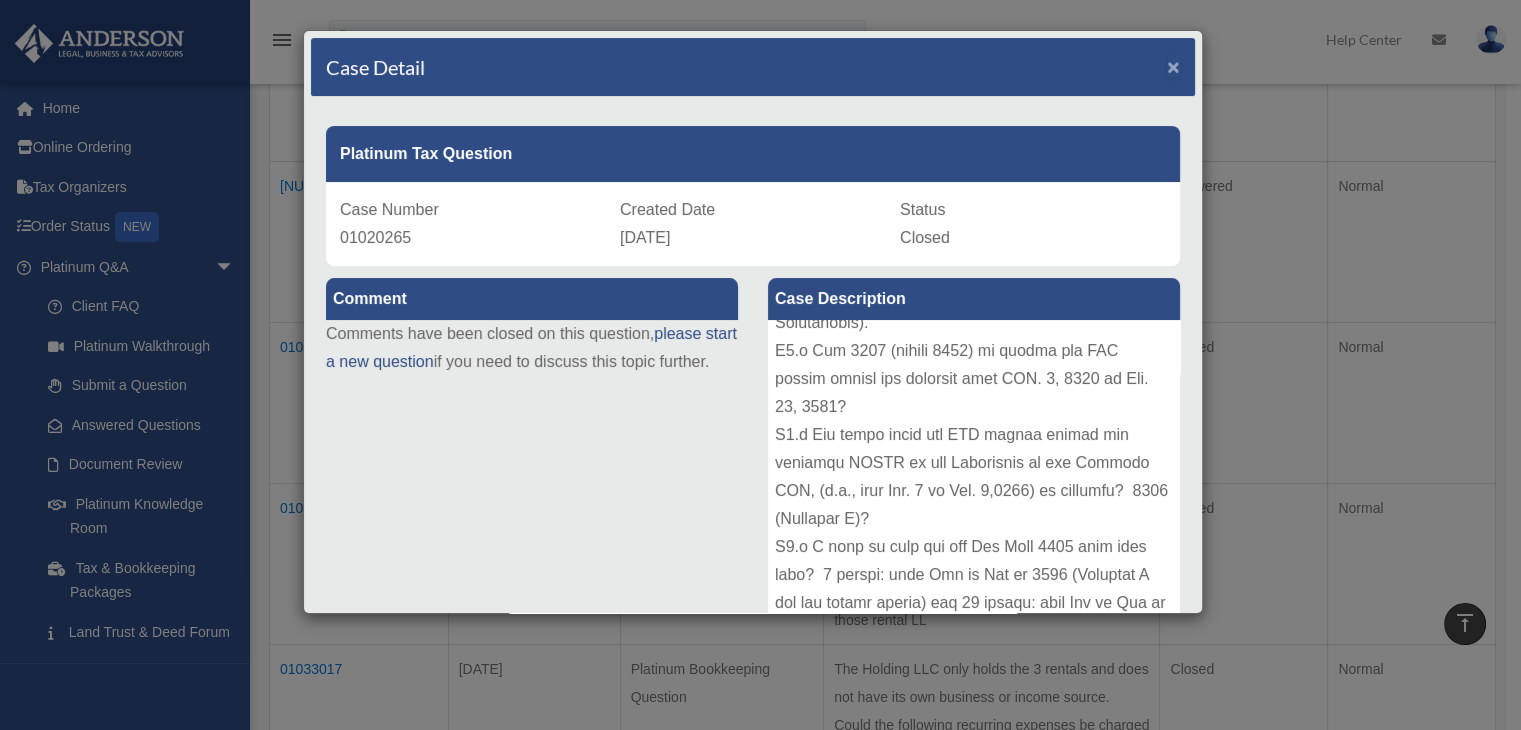 click on "×" at bounding box center (1173, 66) 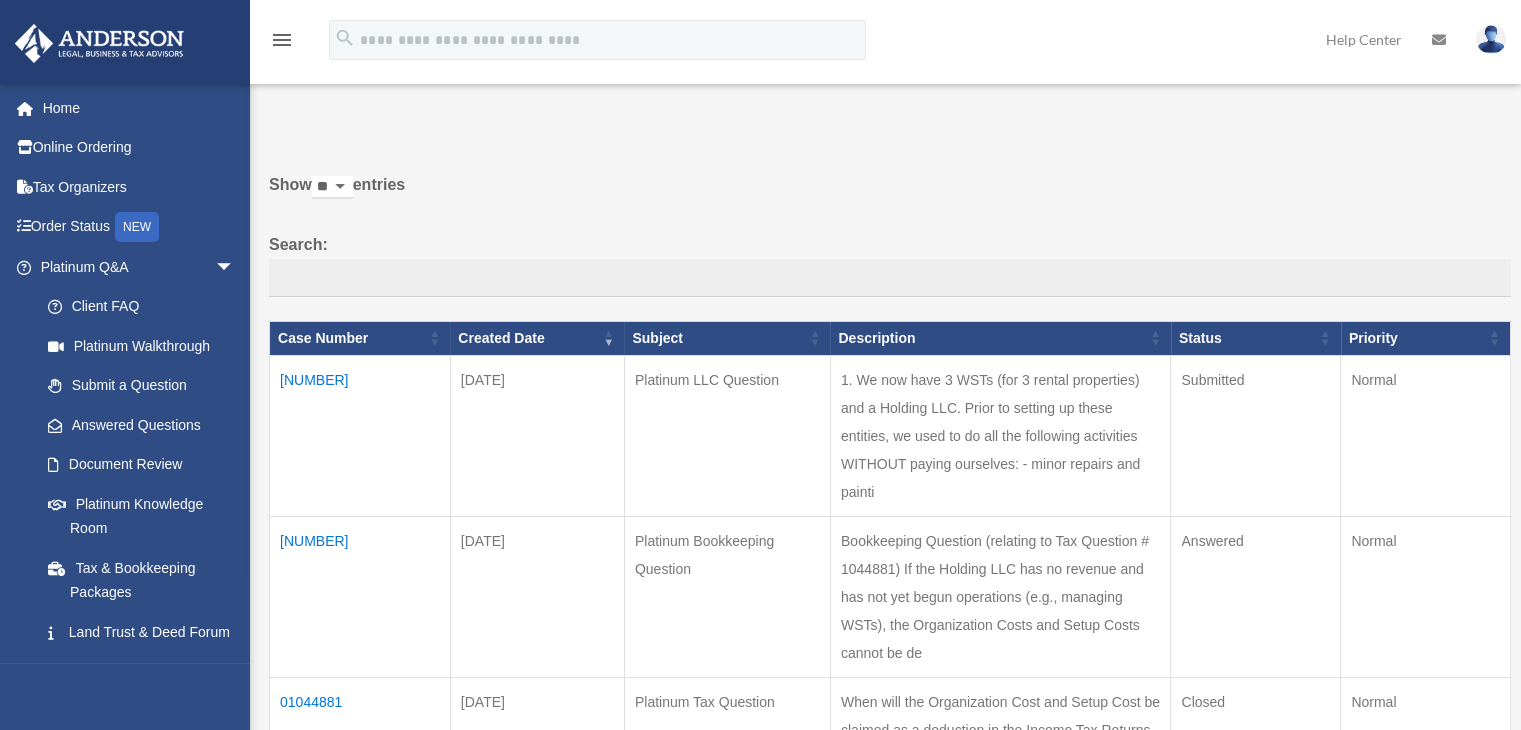 scroll, scrollTop: 0, scrollLeft: 0, axis: both 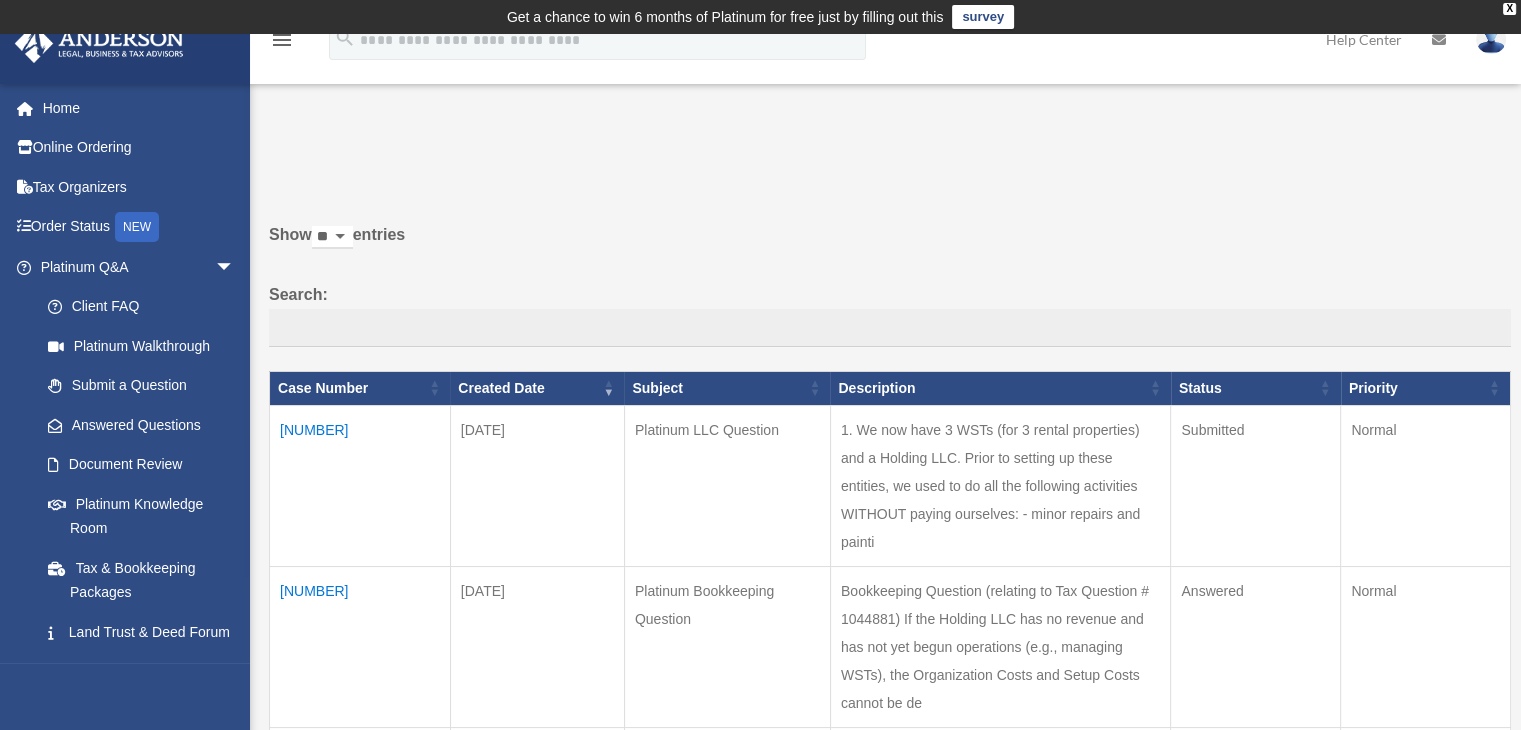 click at bounding box center (1491, 39) 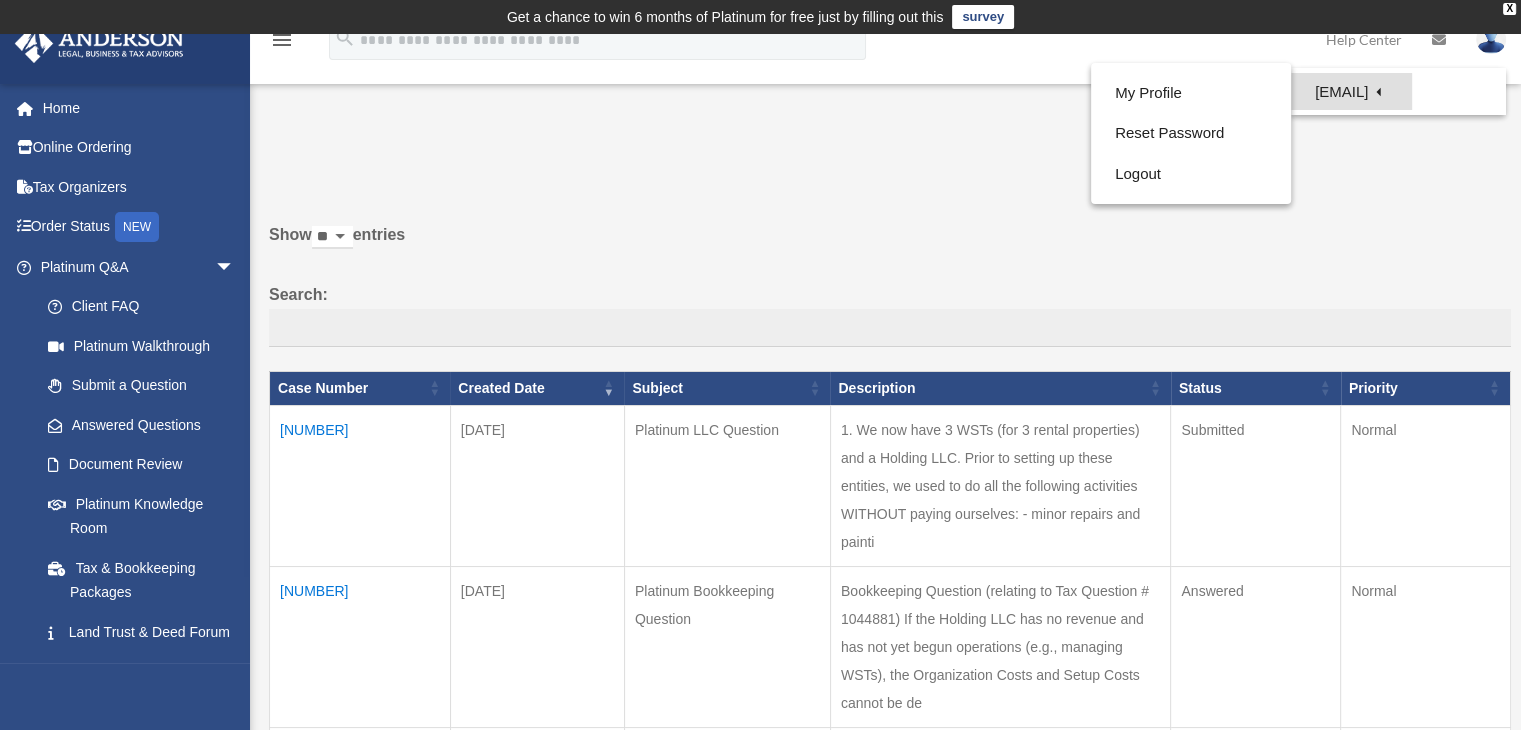 click on "[EMAIL]" at bounding box center (1351, 91) 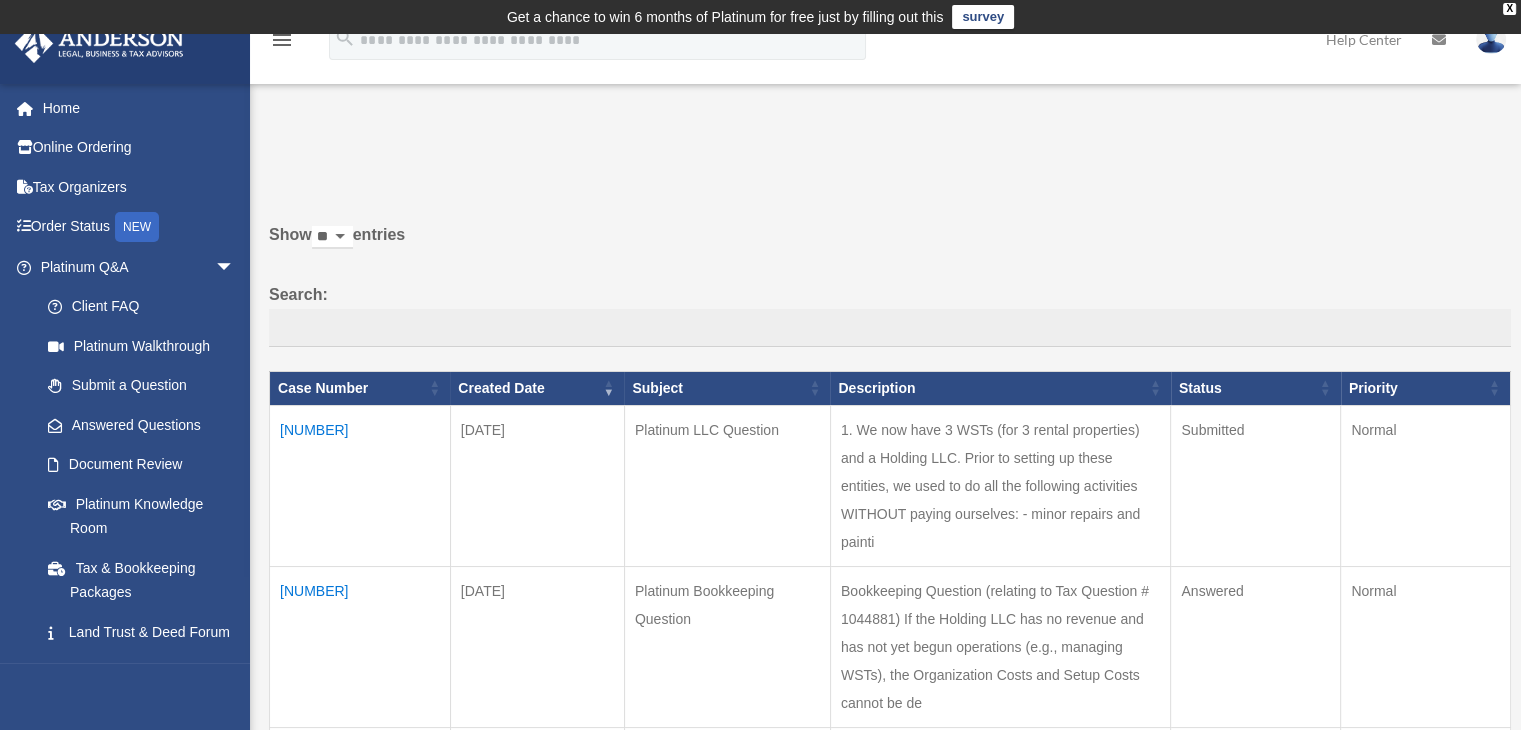 click at bounding box center (1491, 39) 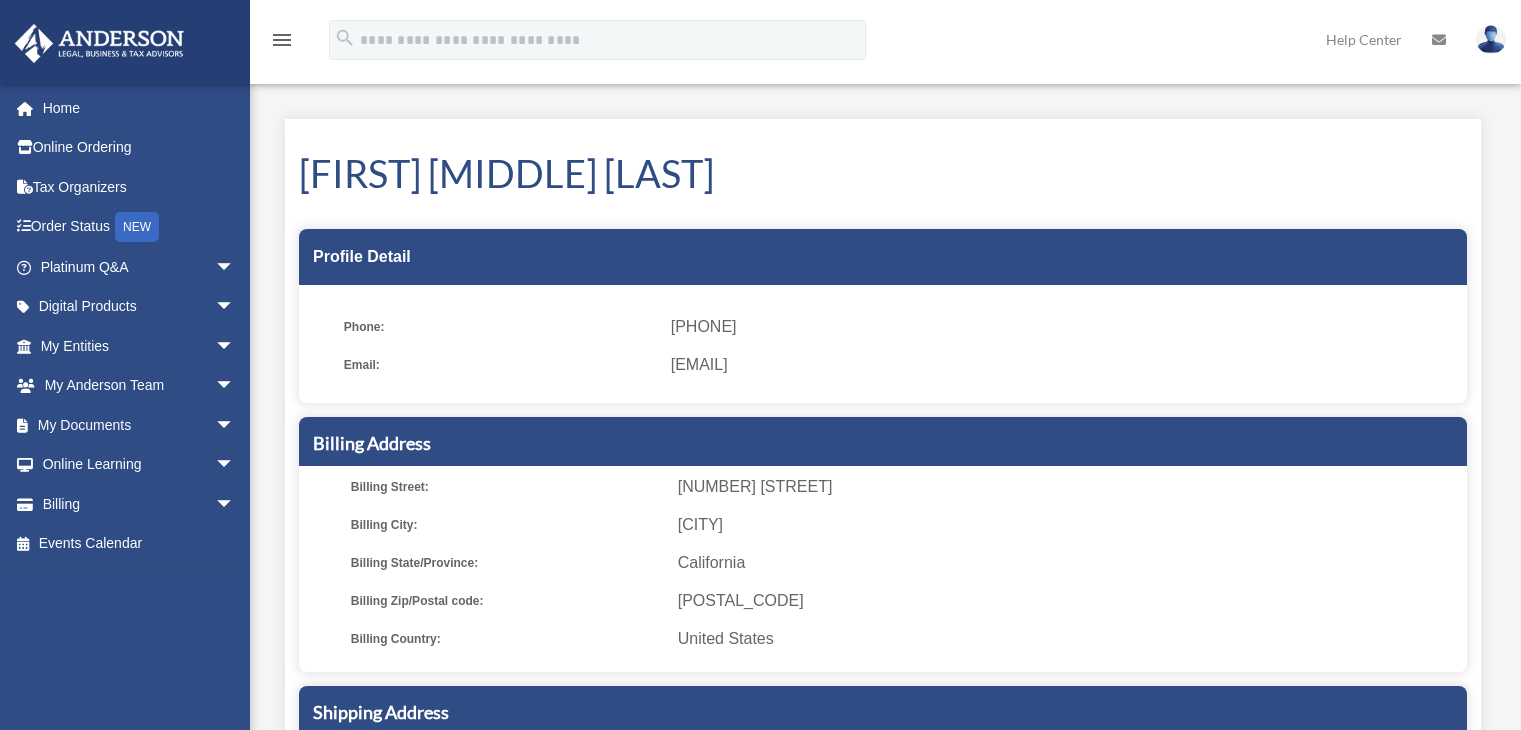 scroll, scrollTop: 0, scrollLeft: 0, axis: both 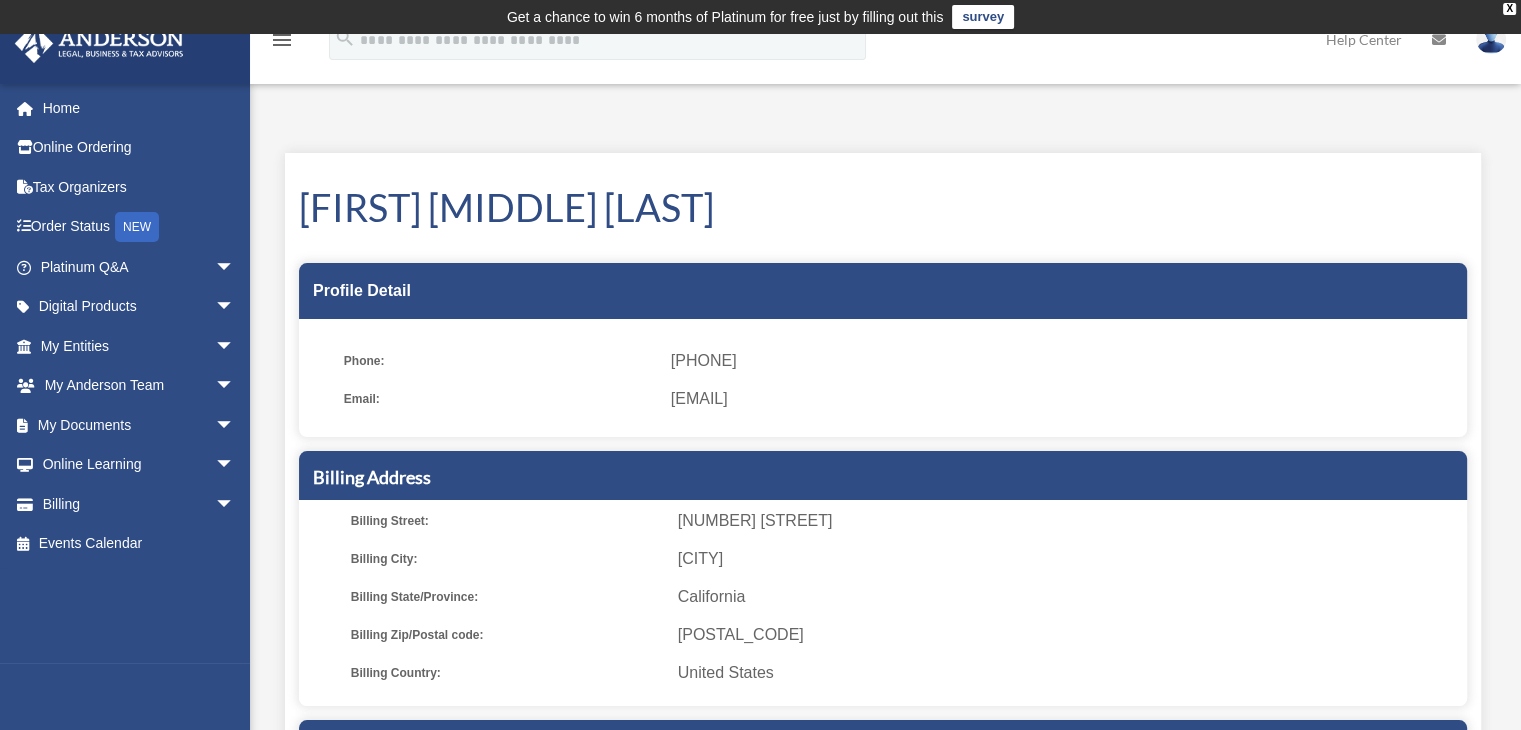 click at bounding box center [1491, 39] 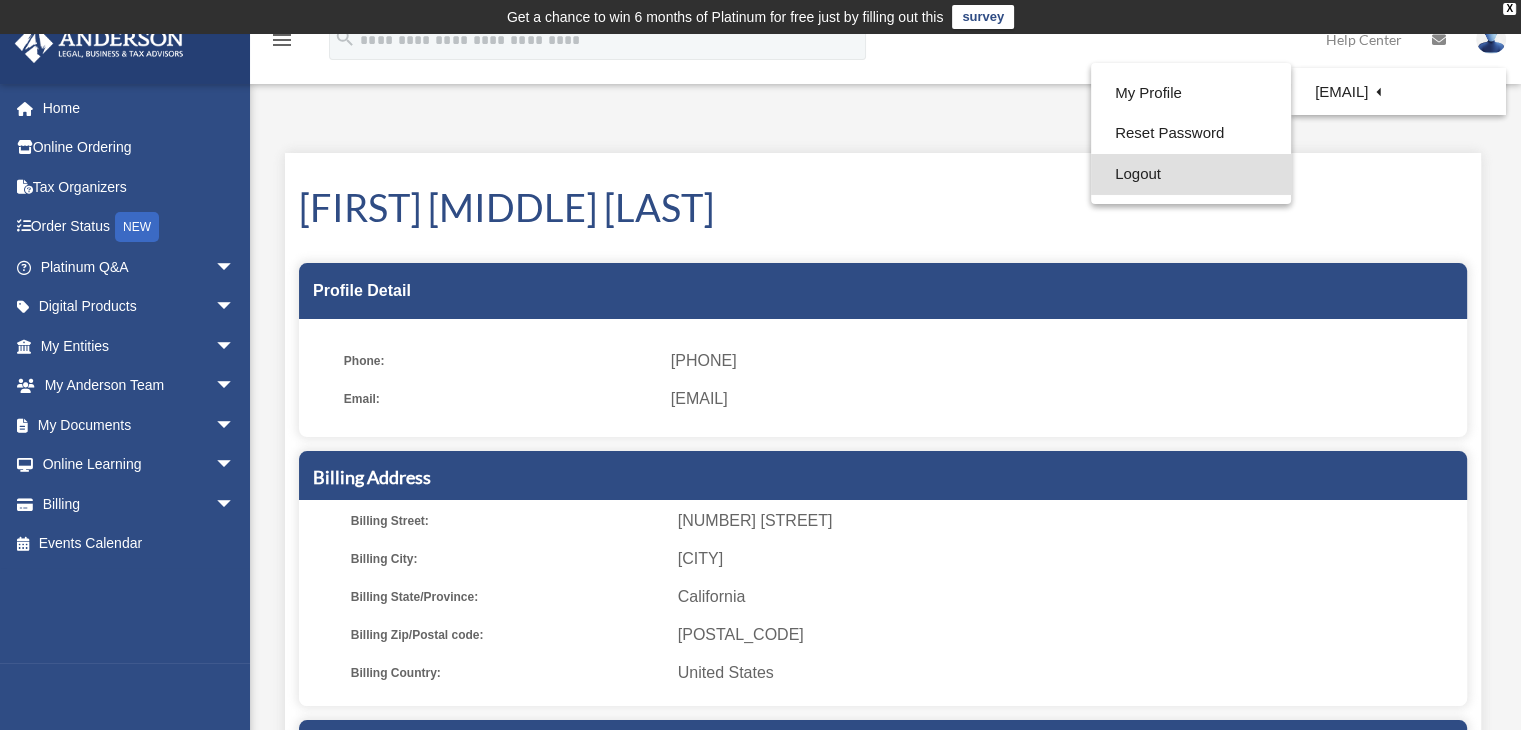 click on "Logout" at bounding box center (1191, 174) 